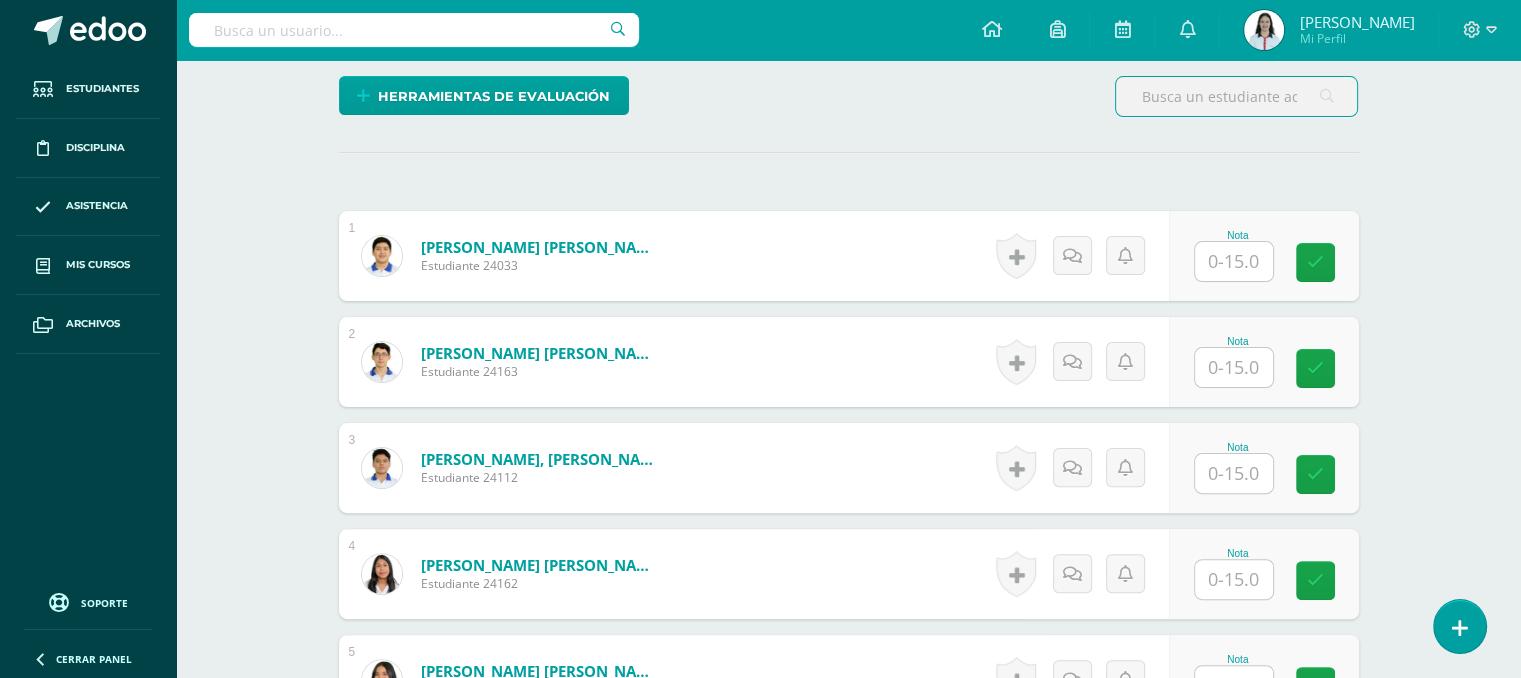 scroll, scrollTop: 484, scrollLeft: 0, axis: vertical 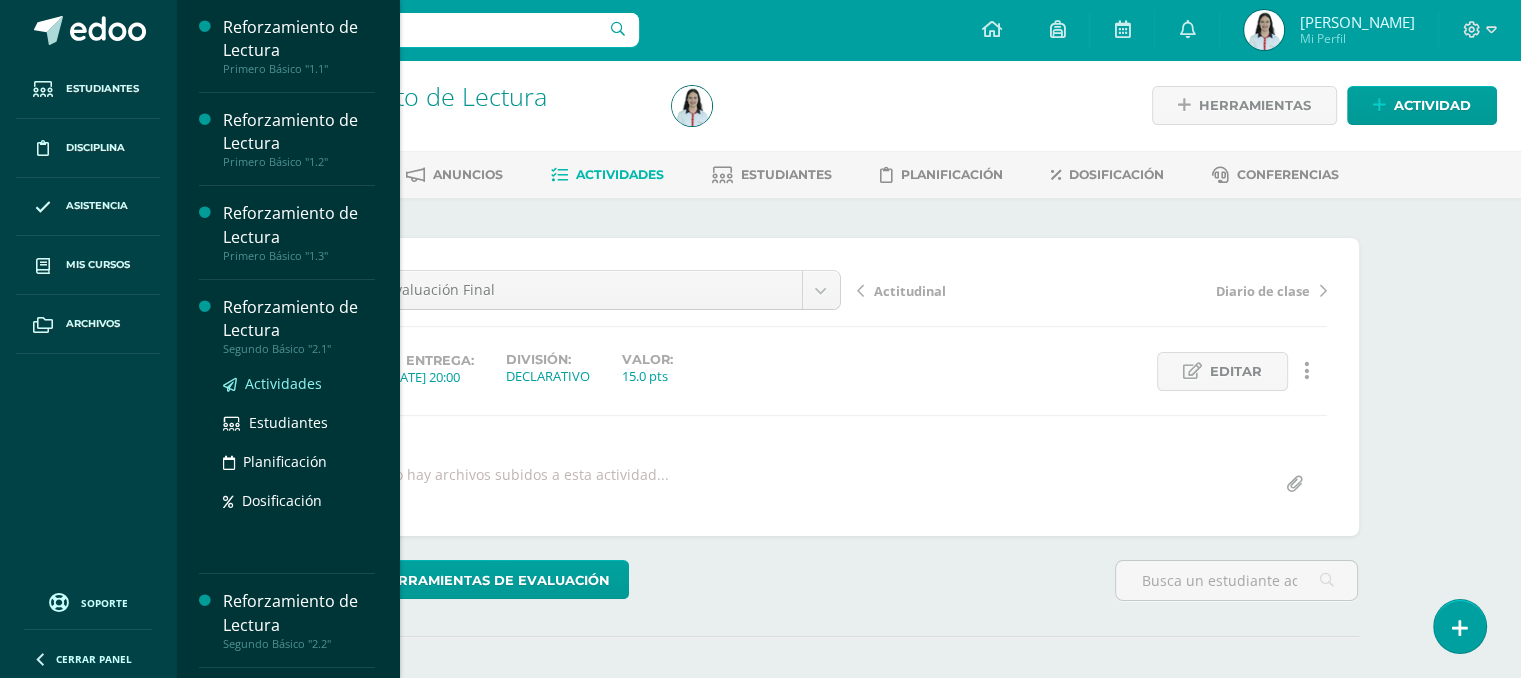 click on "Actividades" at bounding box center (283, 383) 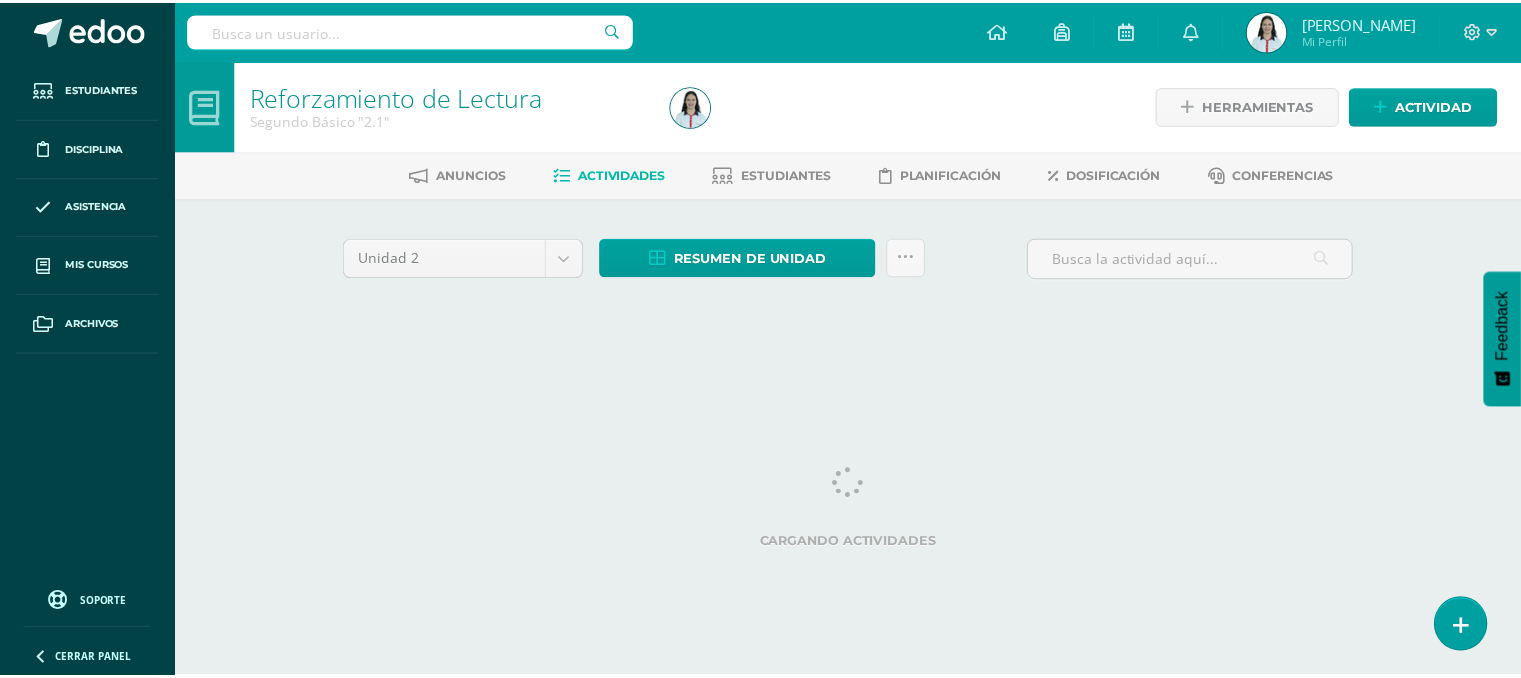 scroll, scrollTop: 0, scrollLeft: 0, axis: both 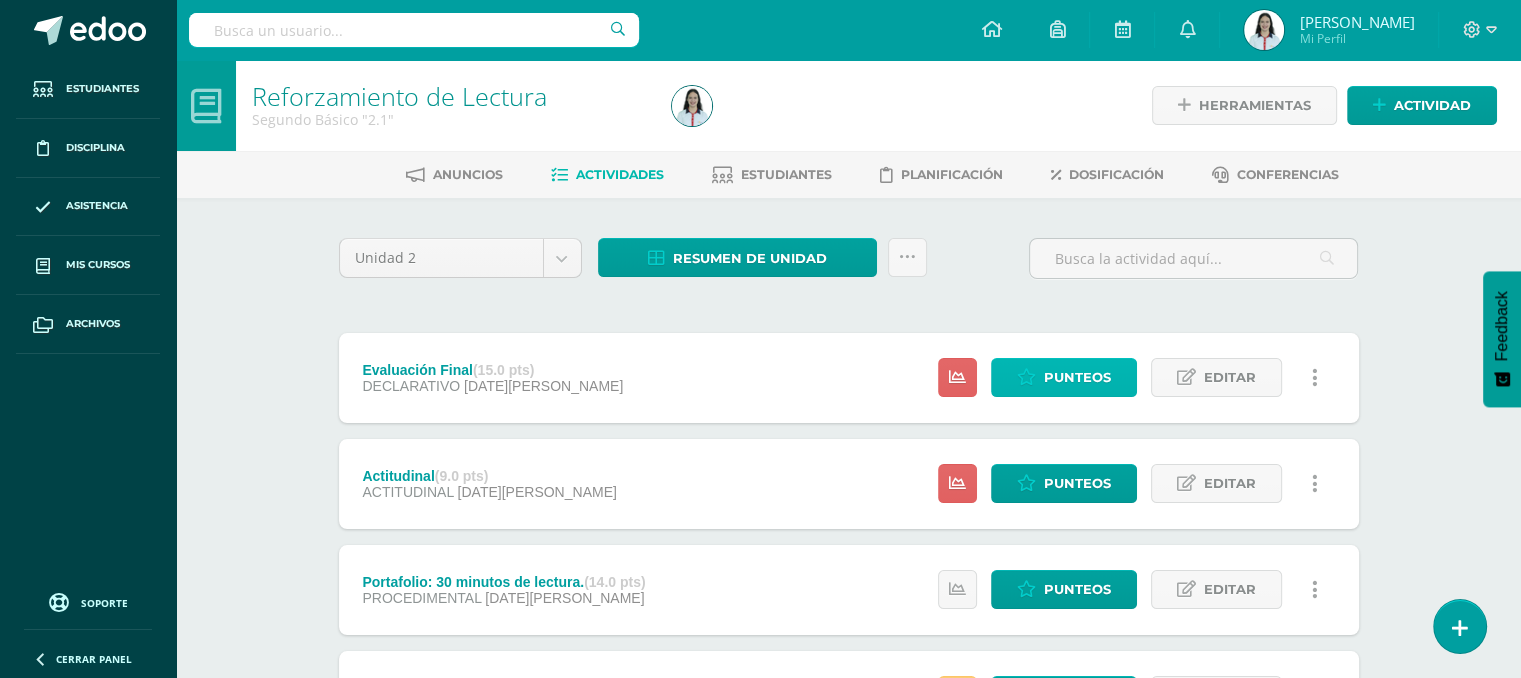 click at bounding box center [1026, 377] 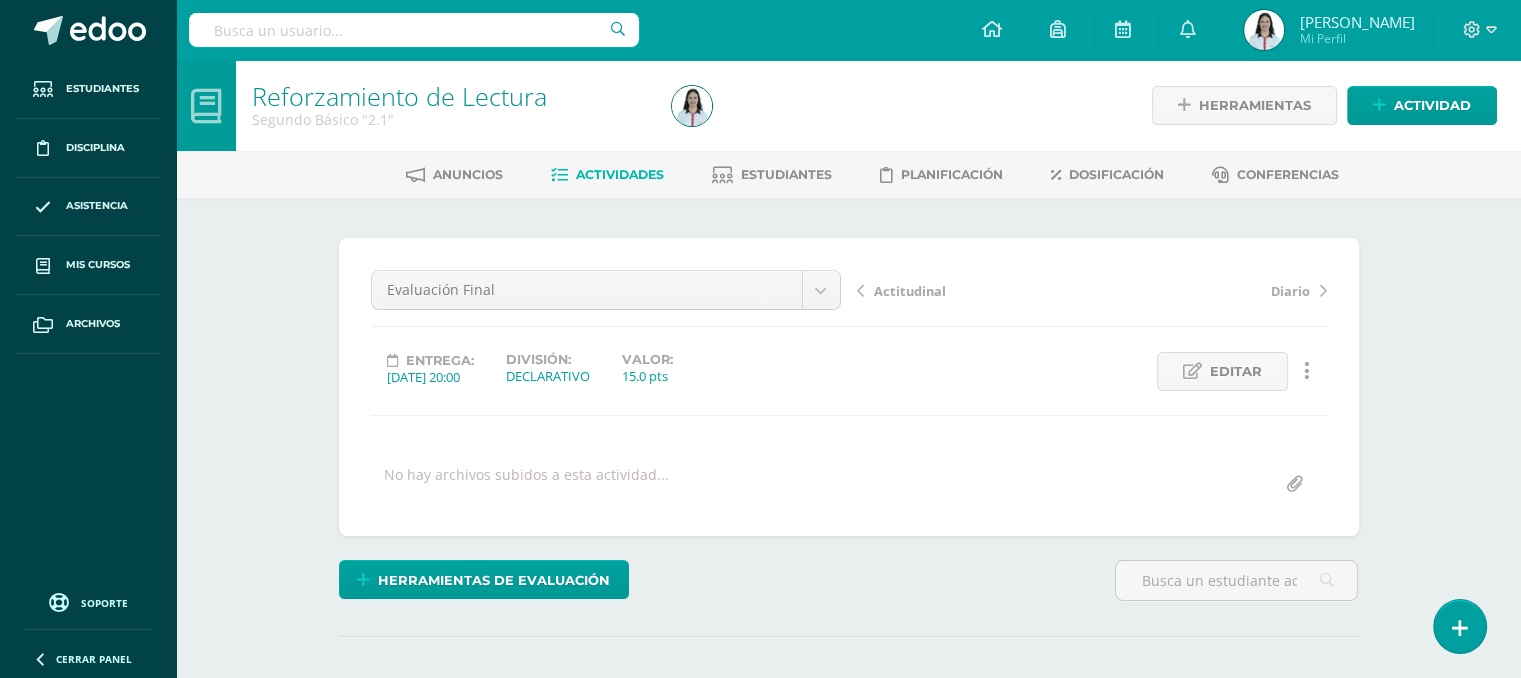 scroll, scrollTop: 0, scrollLeft: 0, axis: both 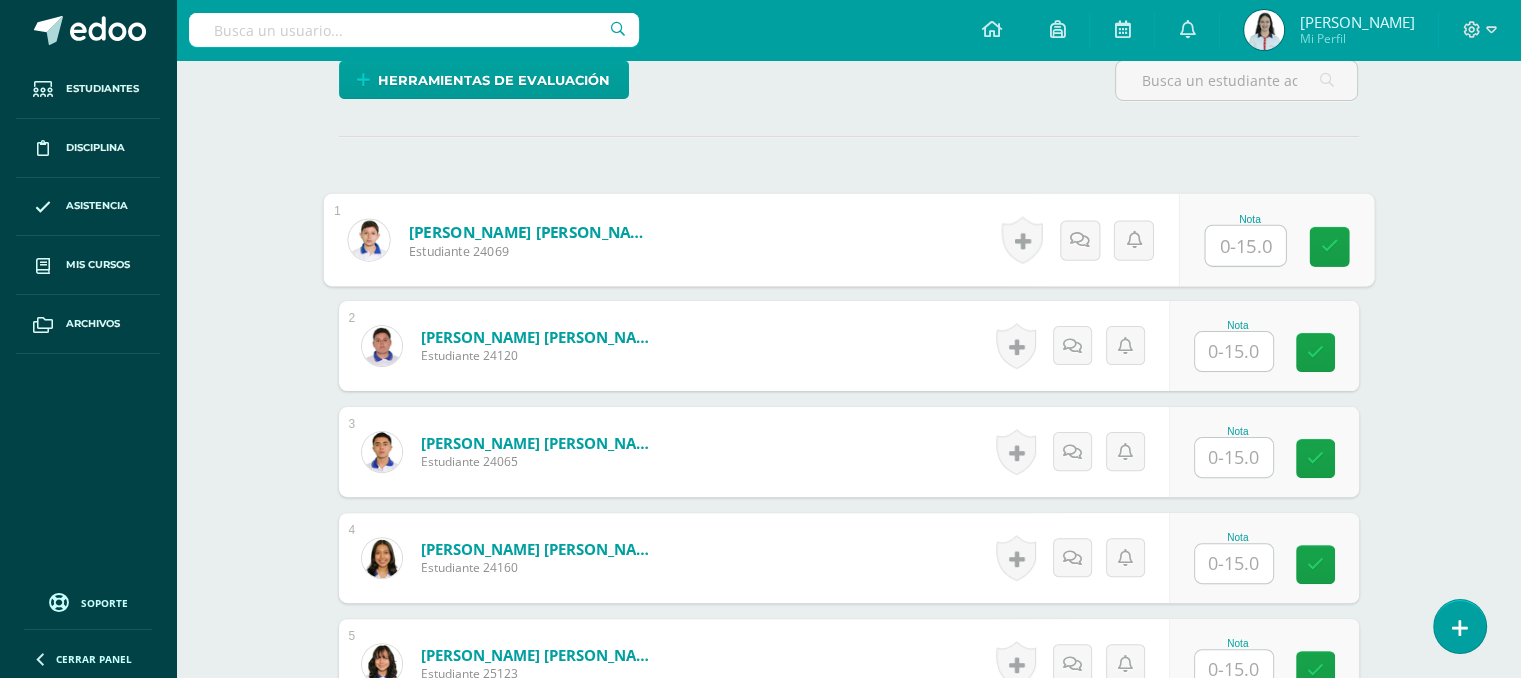 click at bounding box center [1245, 246] 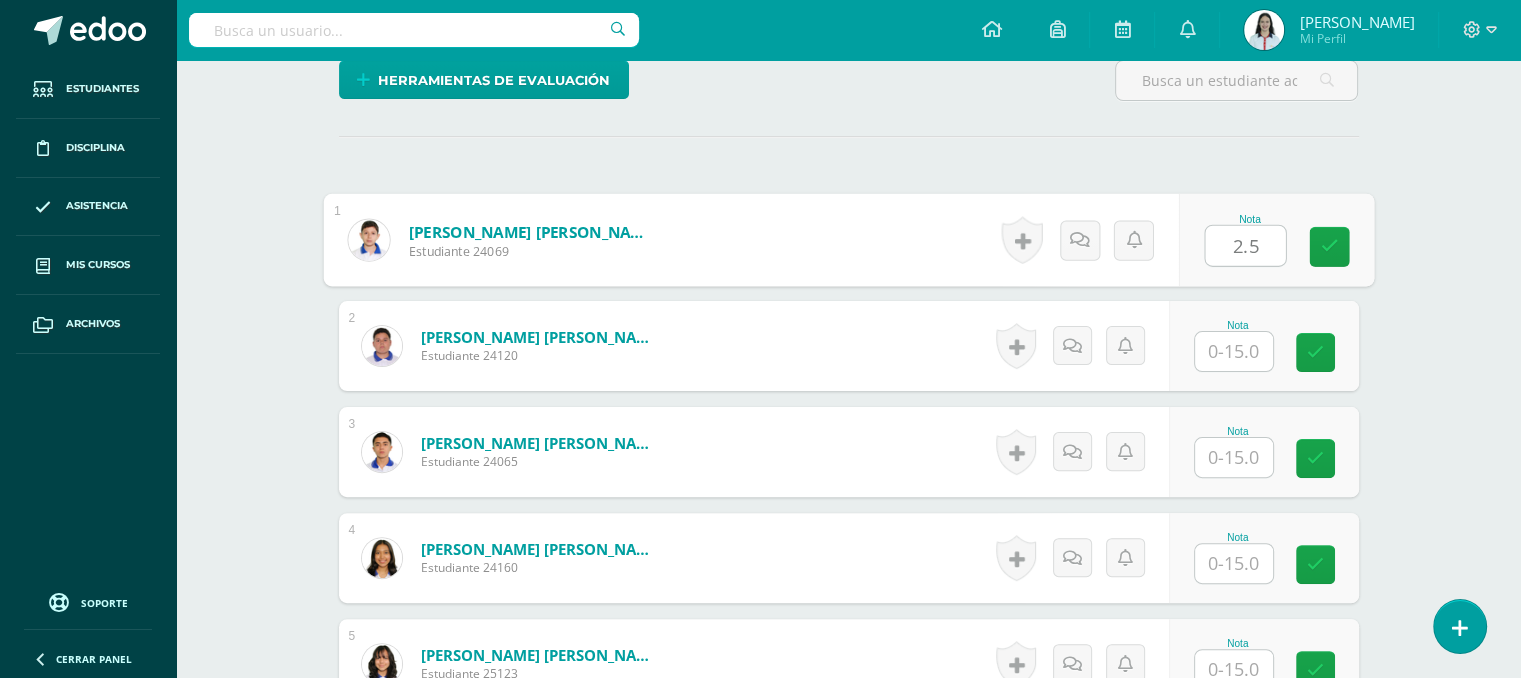 scroll, scrollTop: 500, scrollLeft: 0, axis: vertical 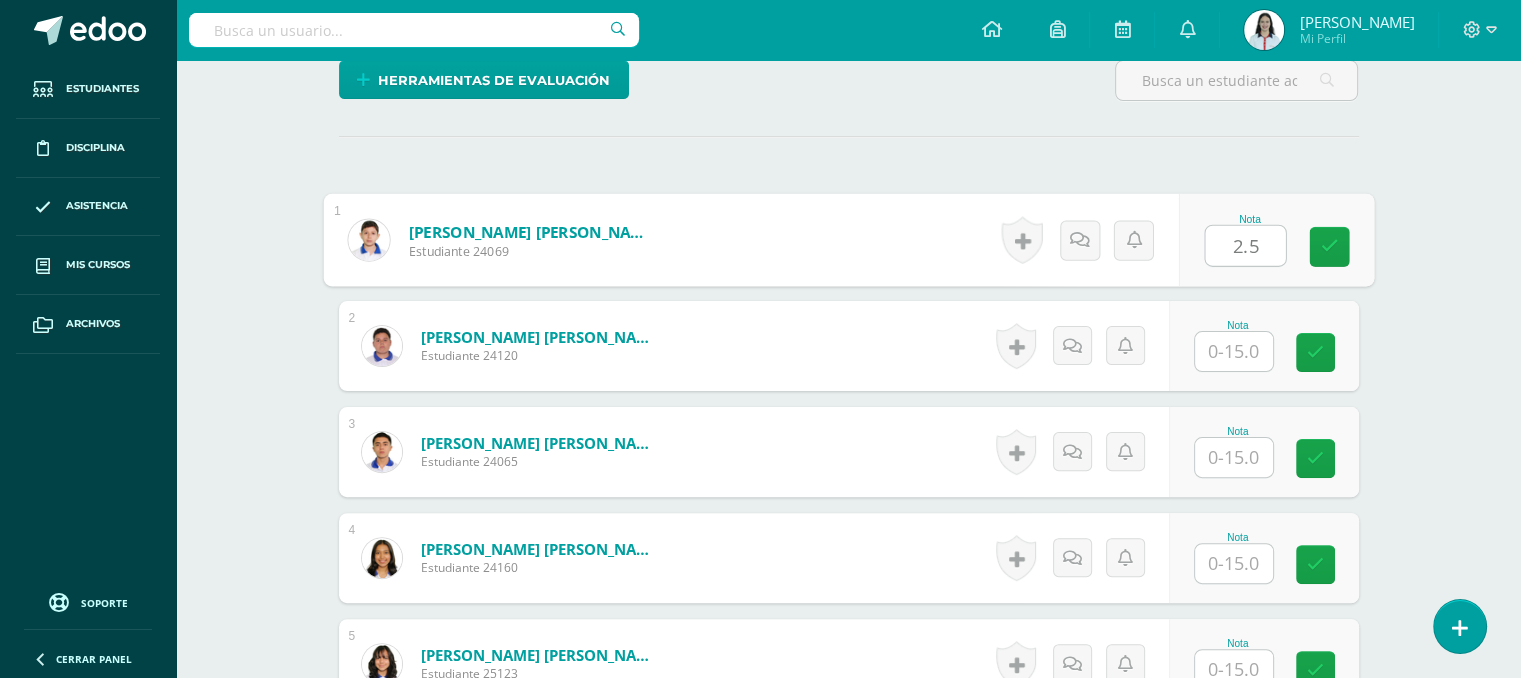type on "2.5" 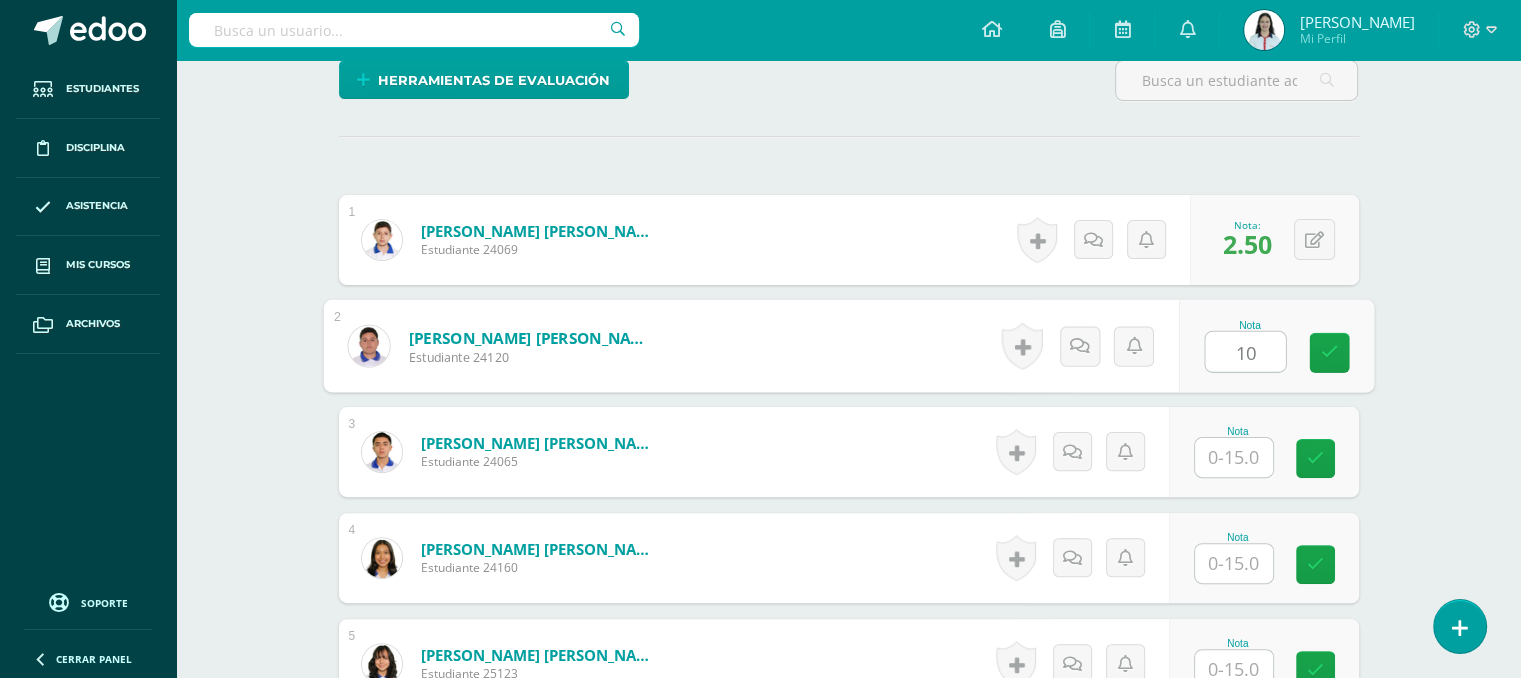 scroll, scrollTop: 501, scrollLeft: 0, axis: vertical 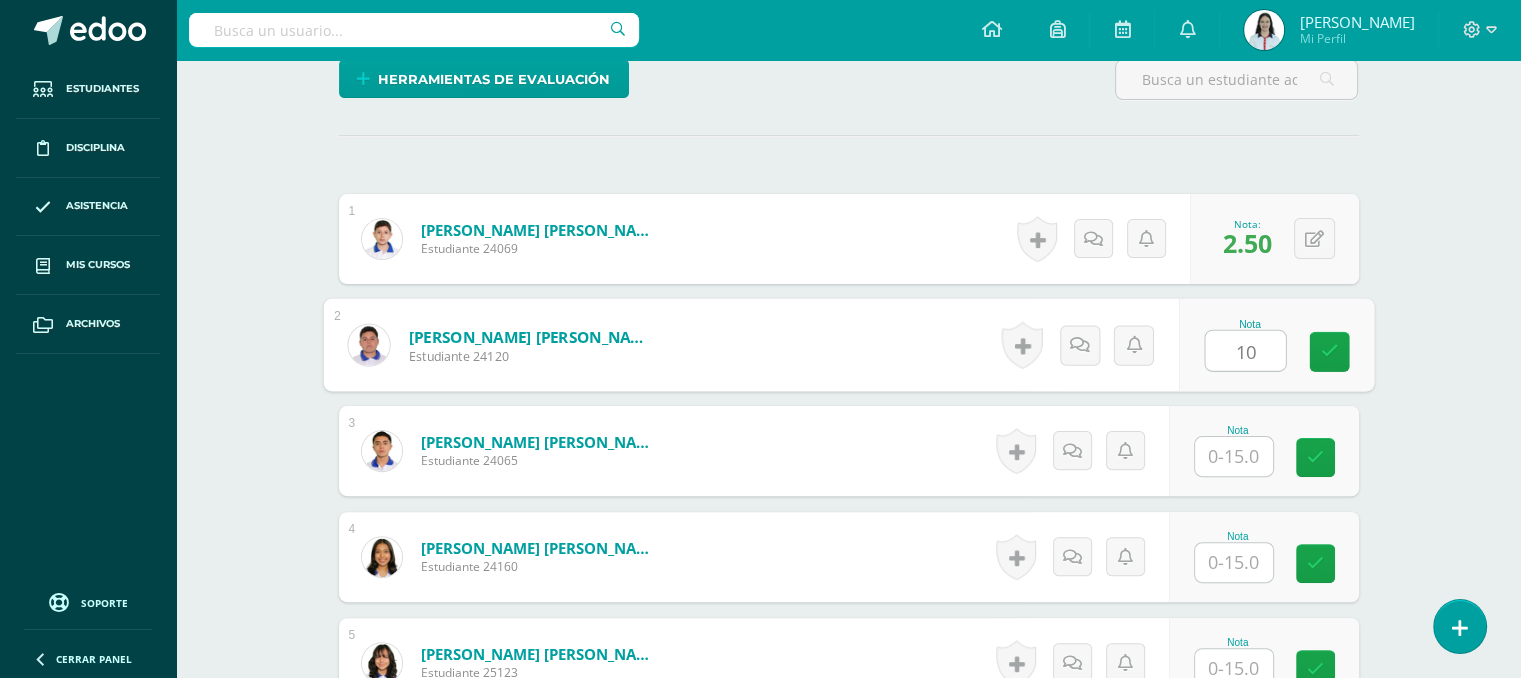 type on "10" 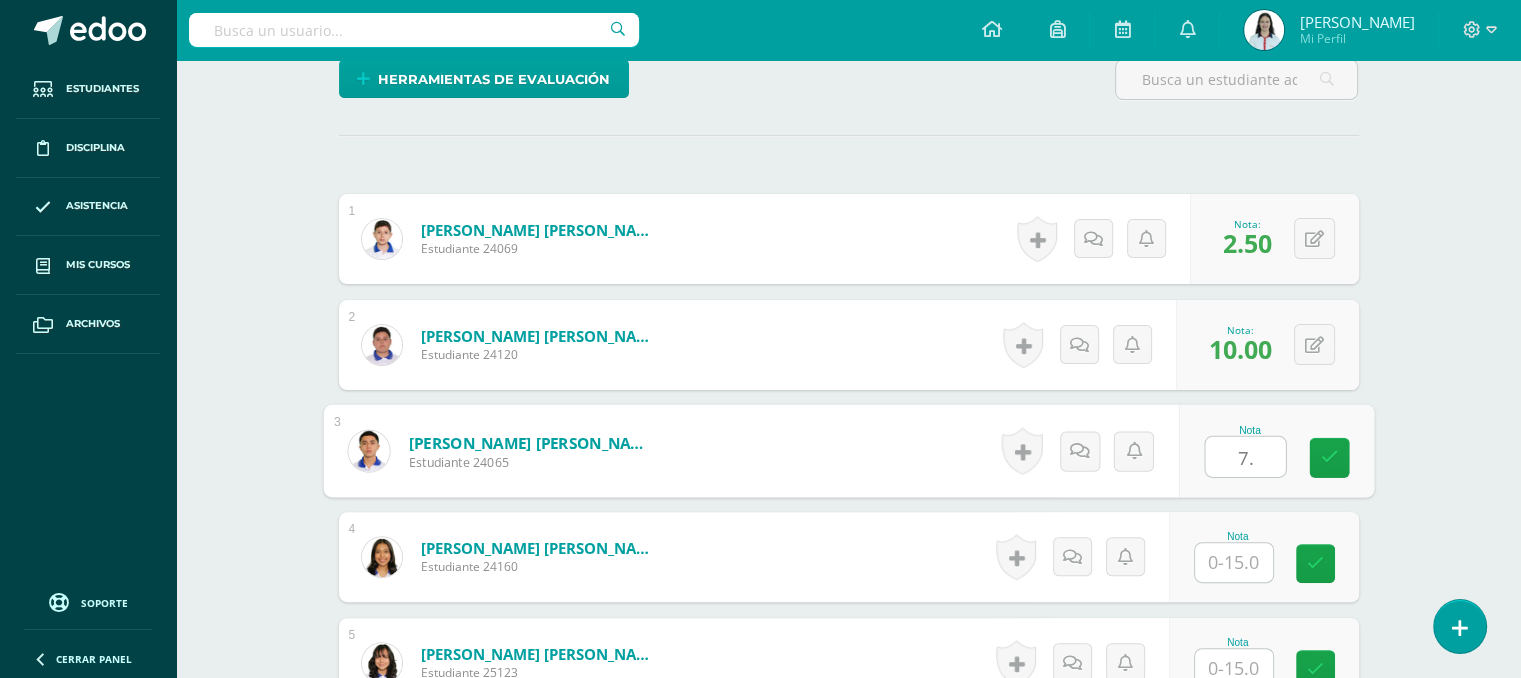 scroll, scrollTop: 502, scrollLeft: 0, axis: vertical 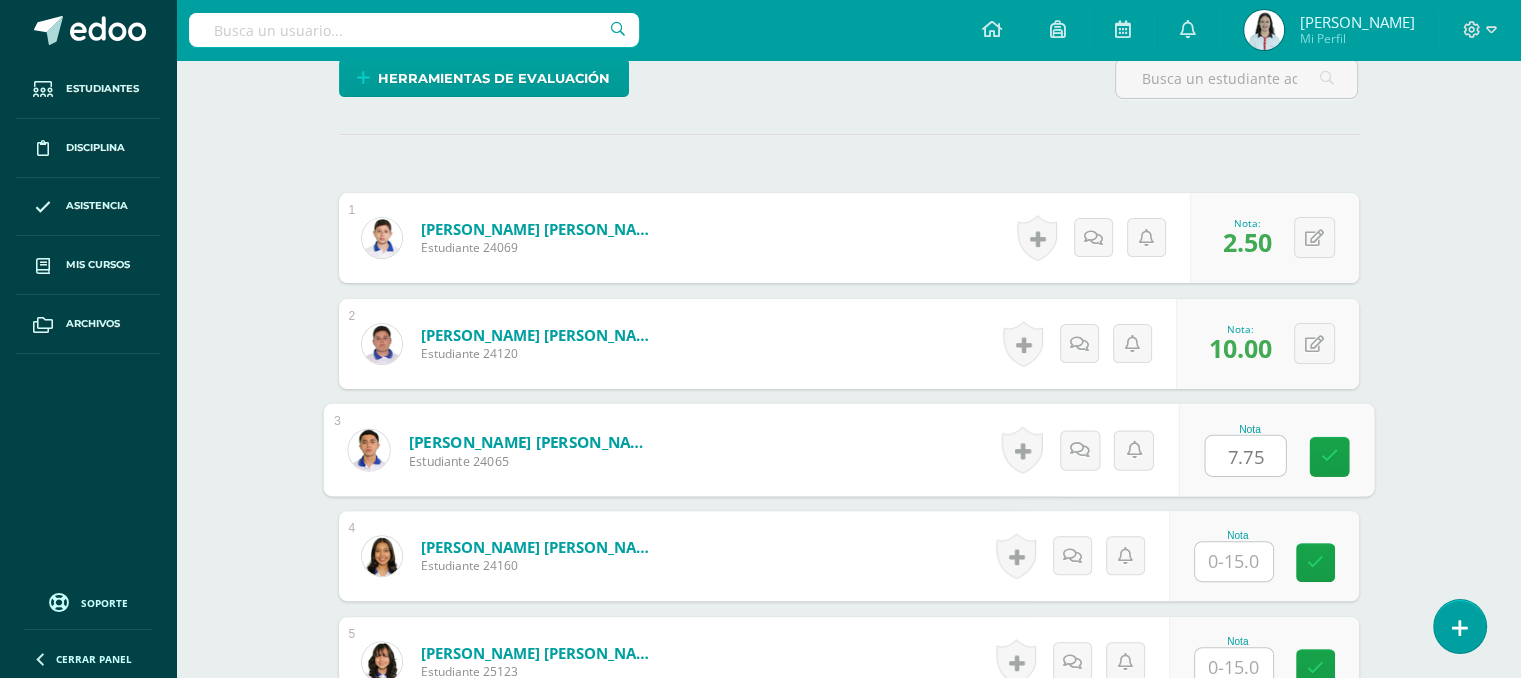 type on "7.75" 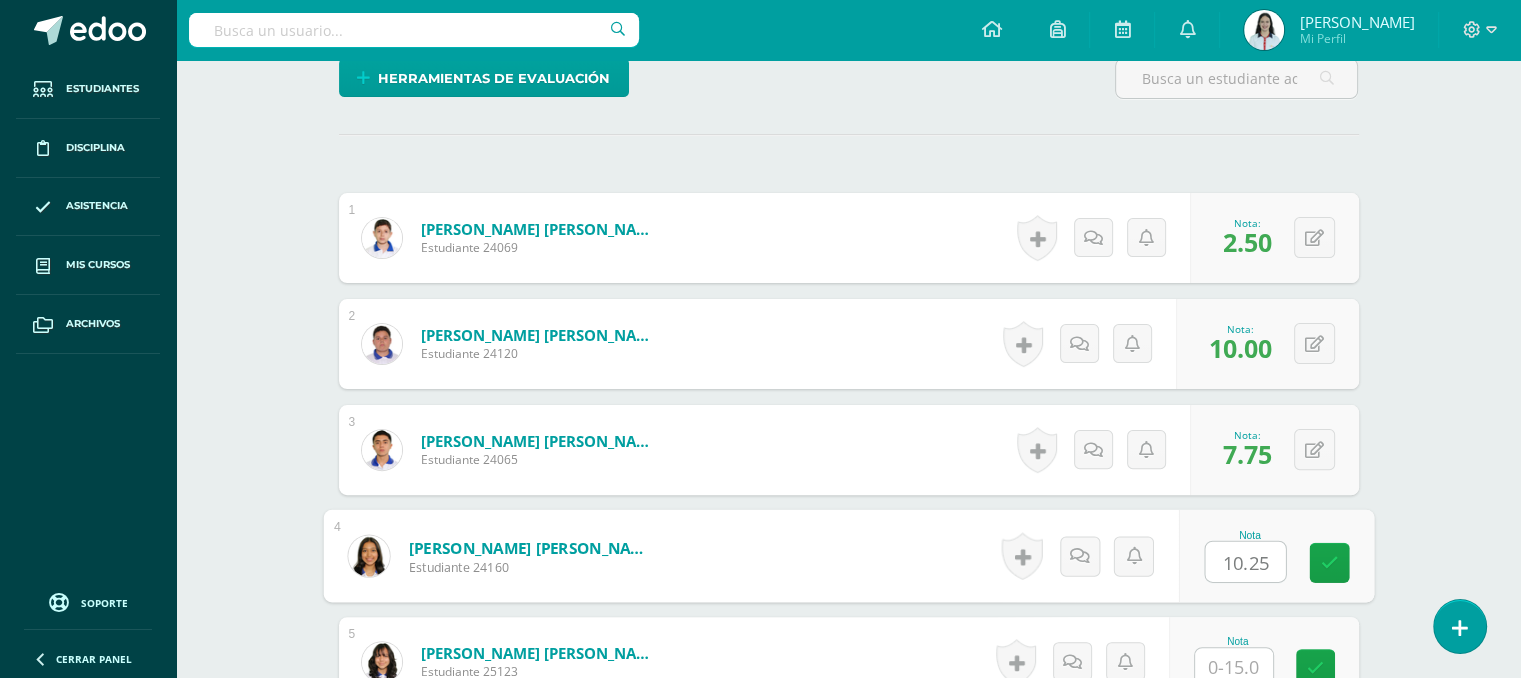 type on "10.25" 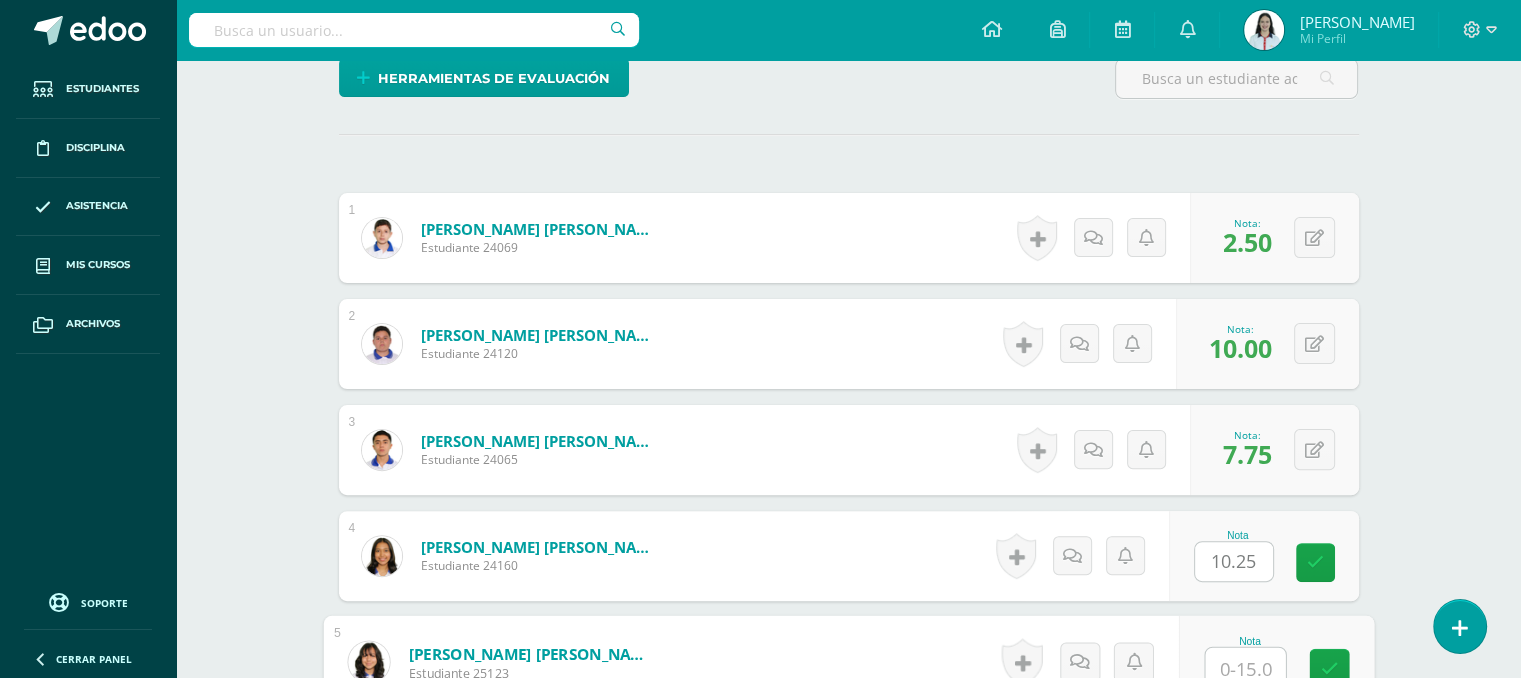 scroll, scrollTop: 509, scrollLeft: 0, axis: vertical 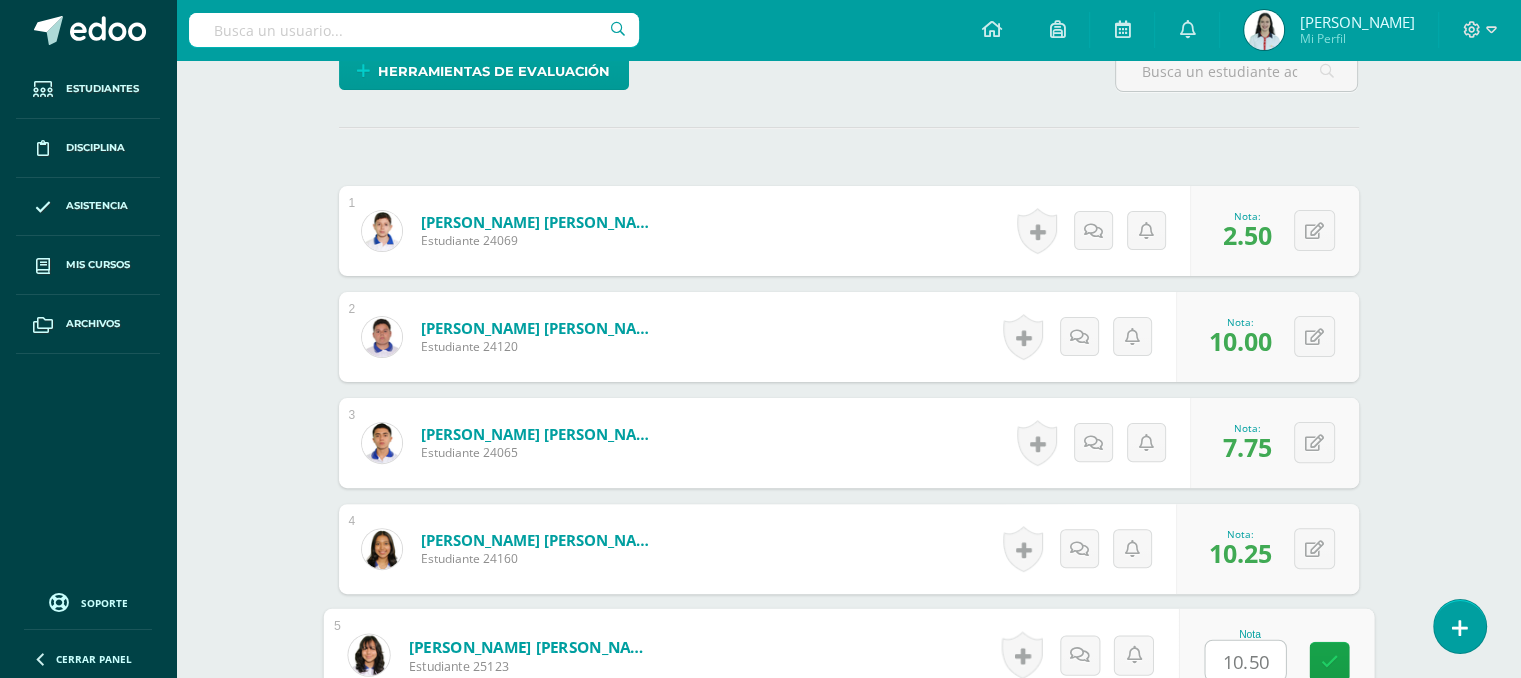 type on "10.50" 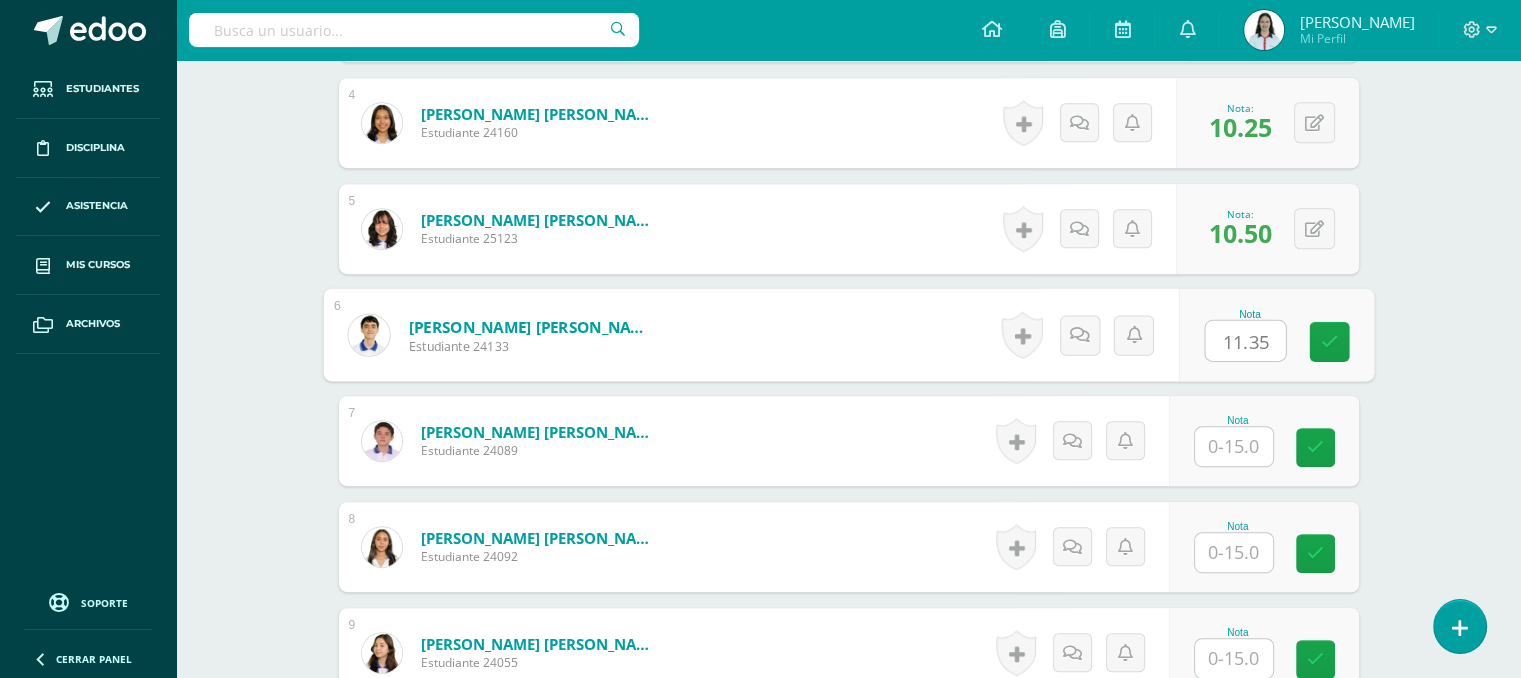 type on "11.35" 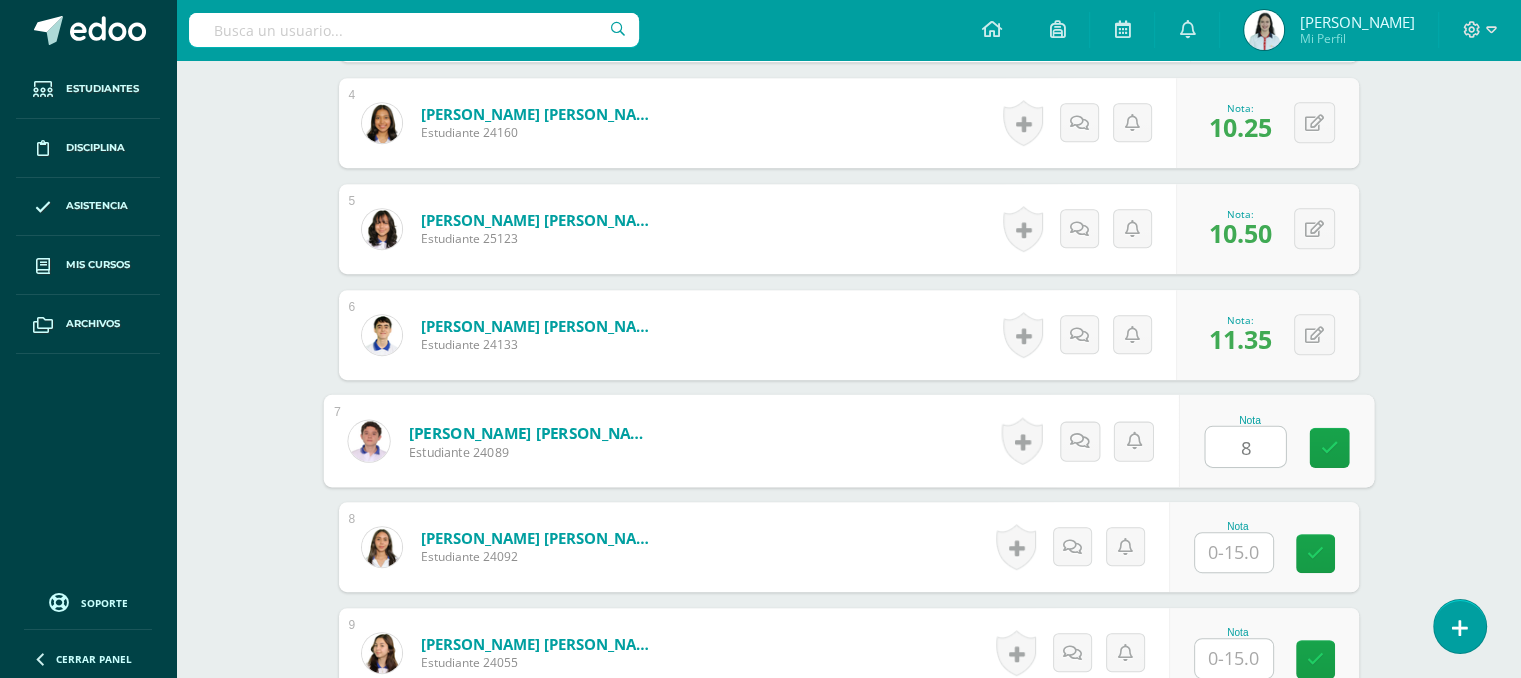 type on "8" 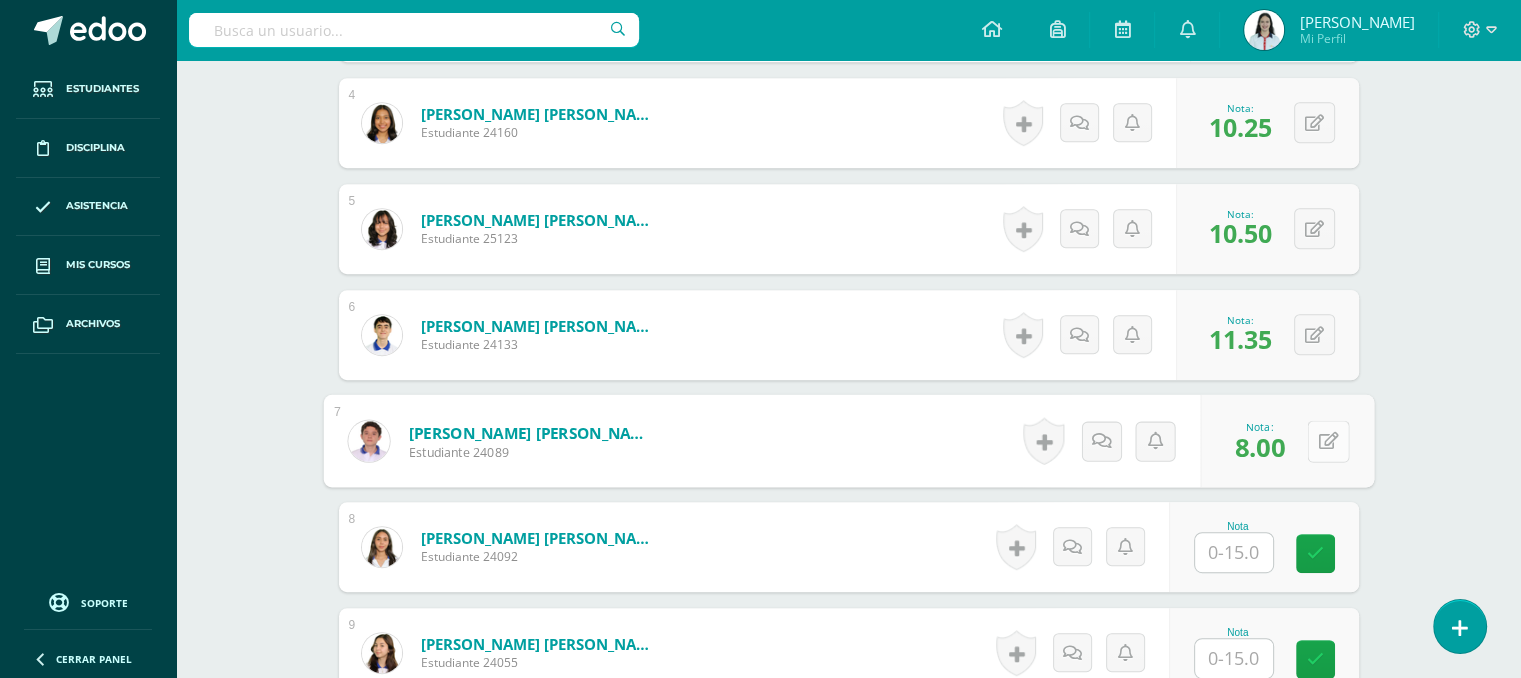 click on "0
[GEOGRAPHIC_DATA]
Logros obtenidos
Aún no hay logros agregados
Nota:
8.00" at bounding box center [1287, 441] 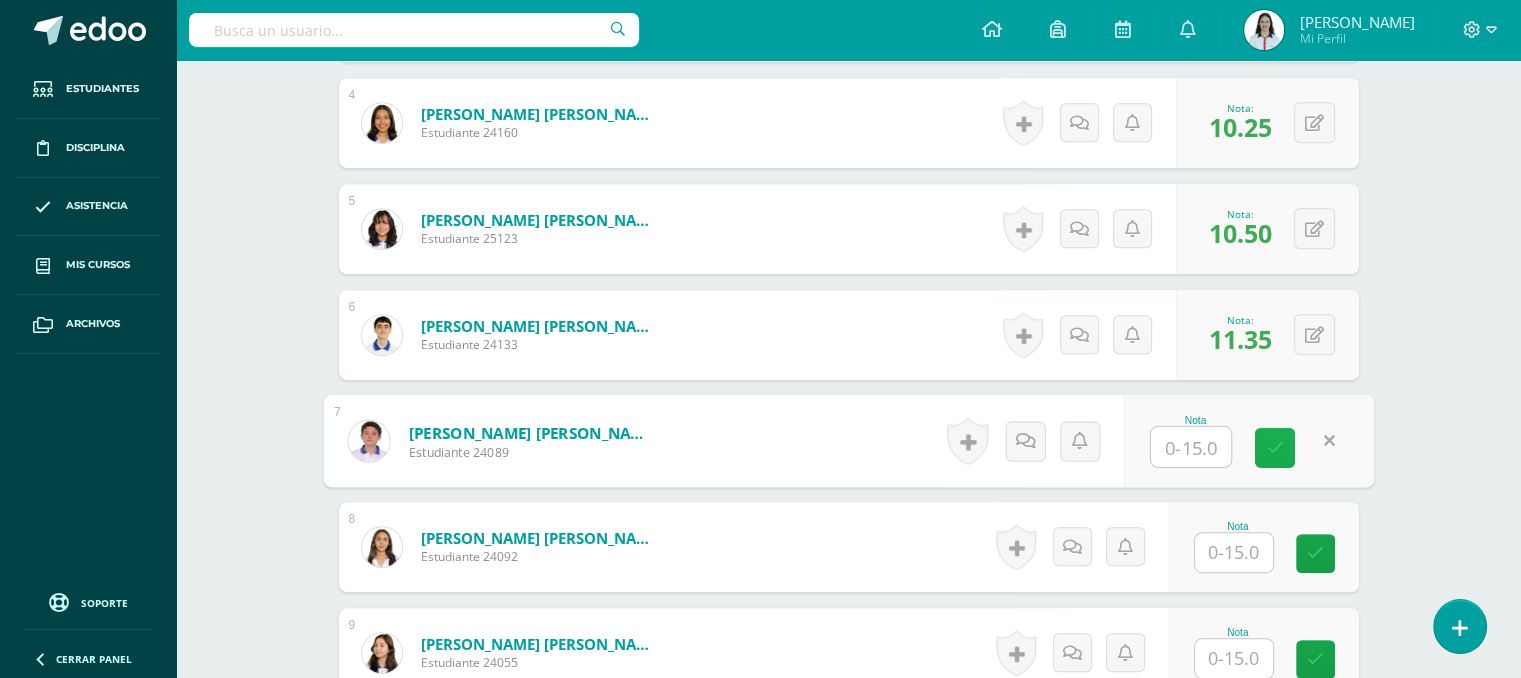click at bounding box center [1275, 448] 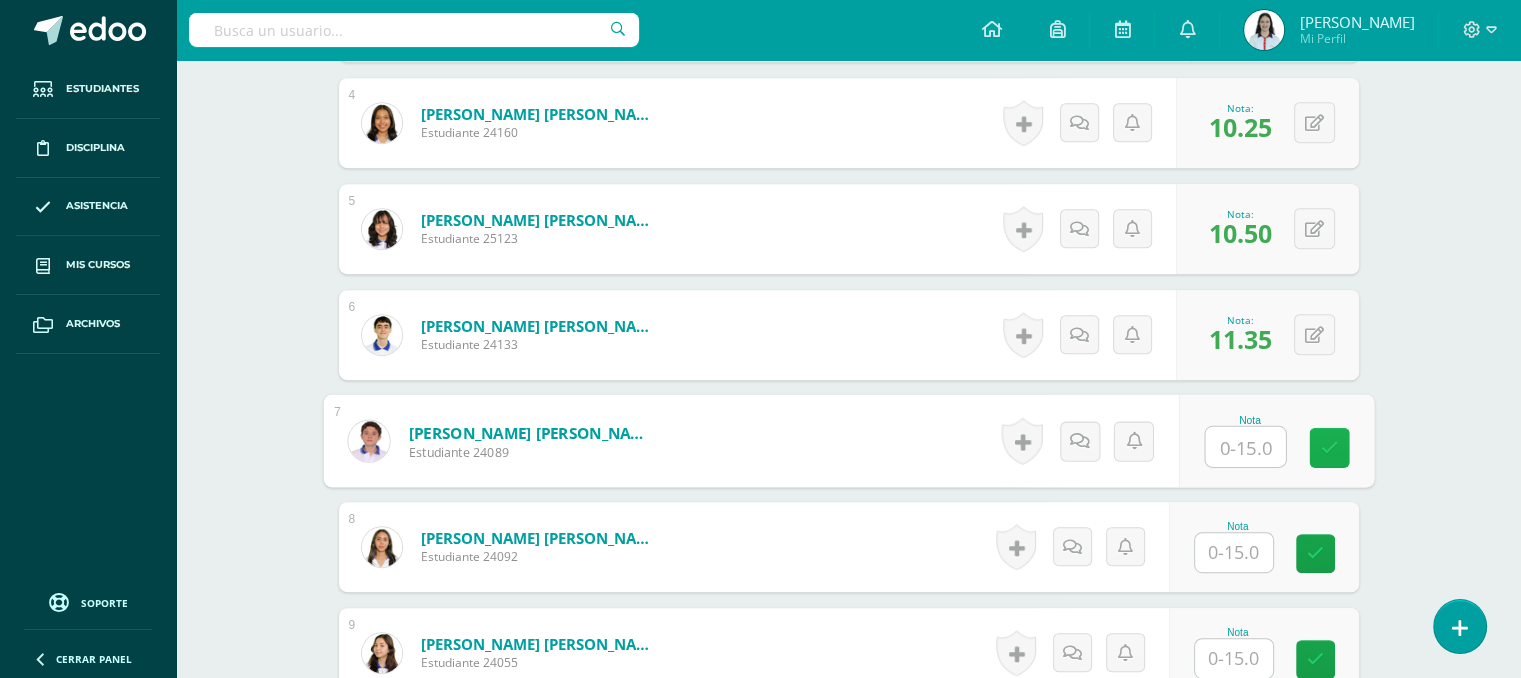click at bounding box center [1245, 447] 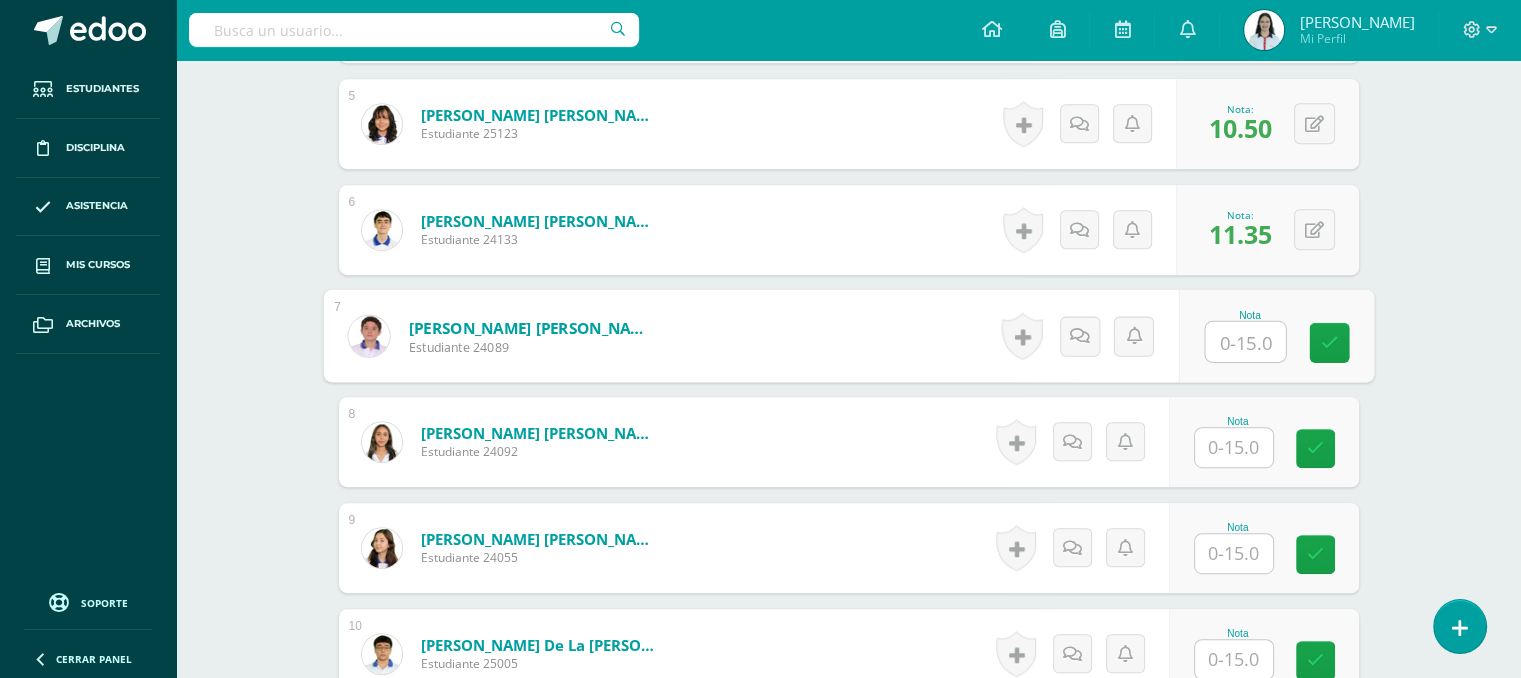 scroll, scrollTop: 1016, scrollLeft: 0, axis: vertical 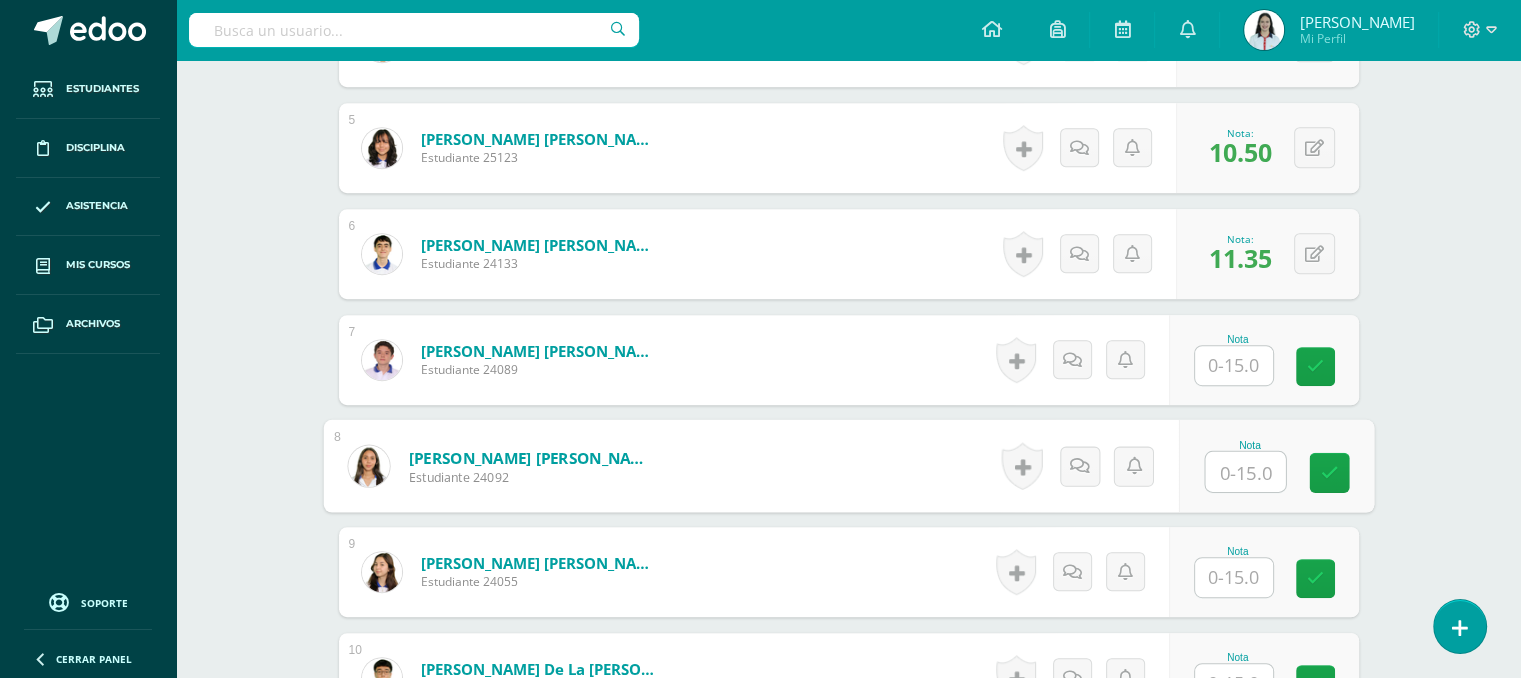 click at bounding box center [1245, 472] 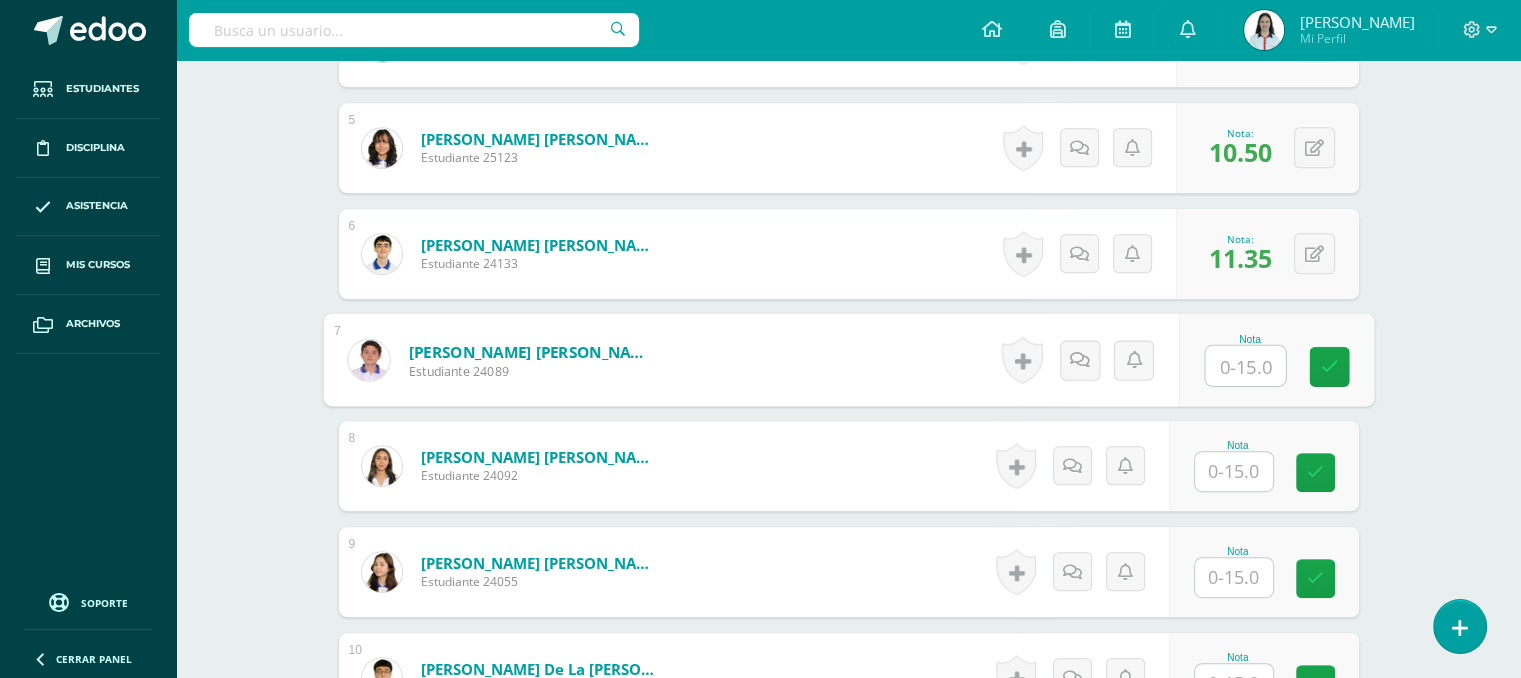 click at bounding box center [1245, 366] 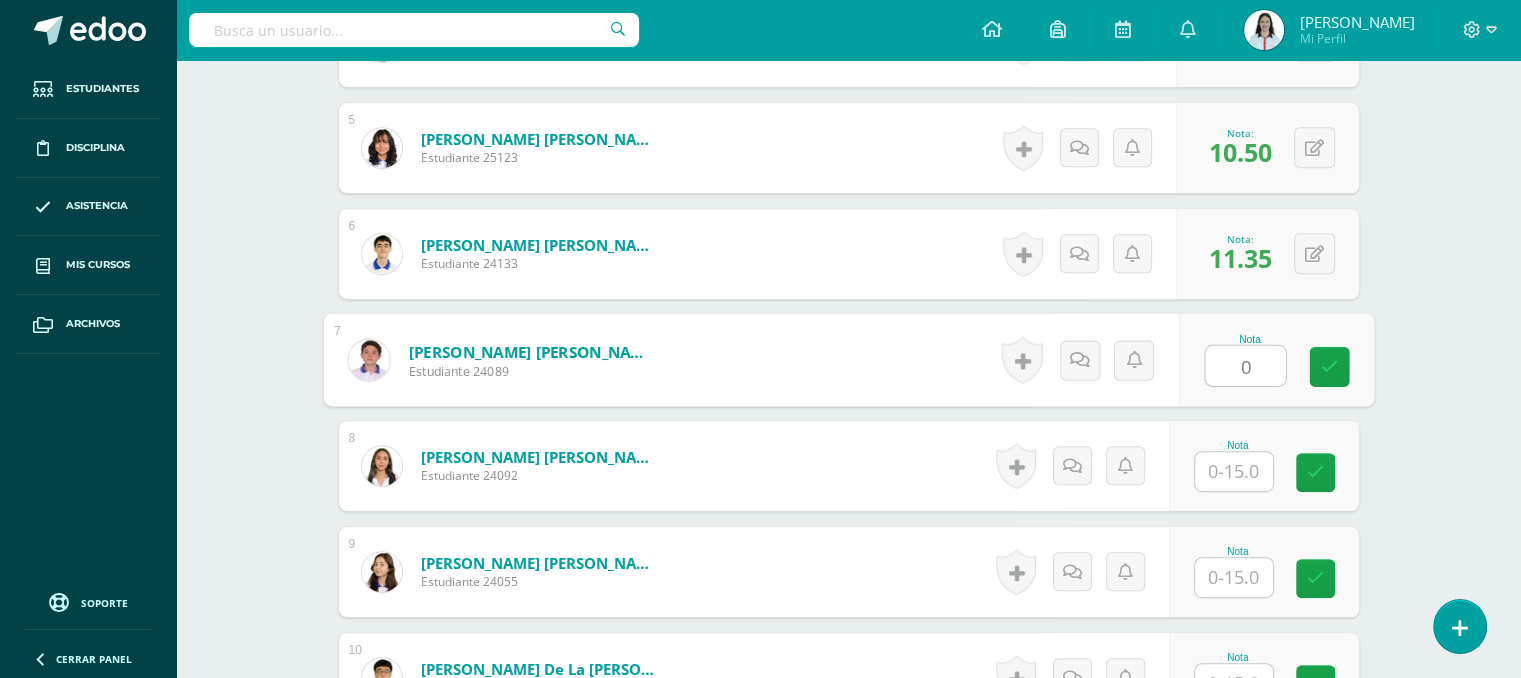 type on "0" 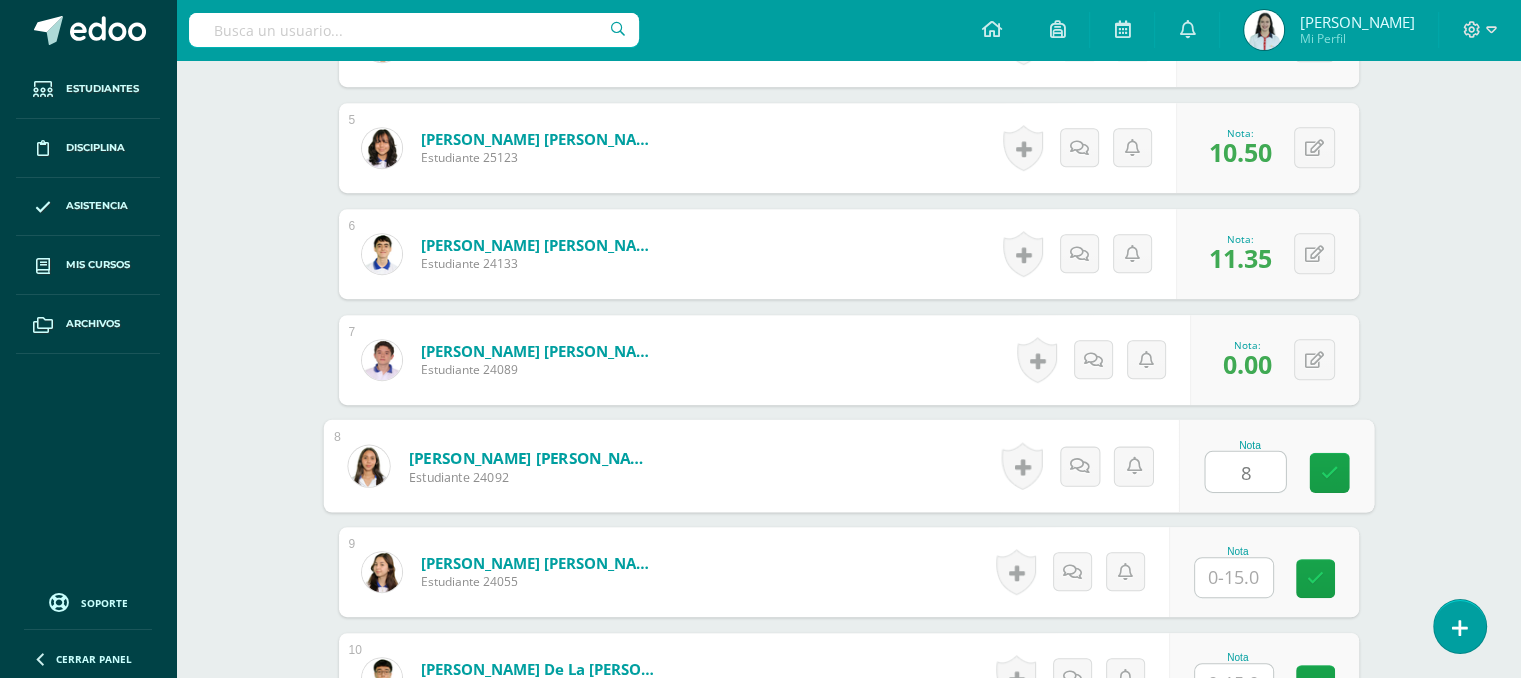 type on "8" 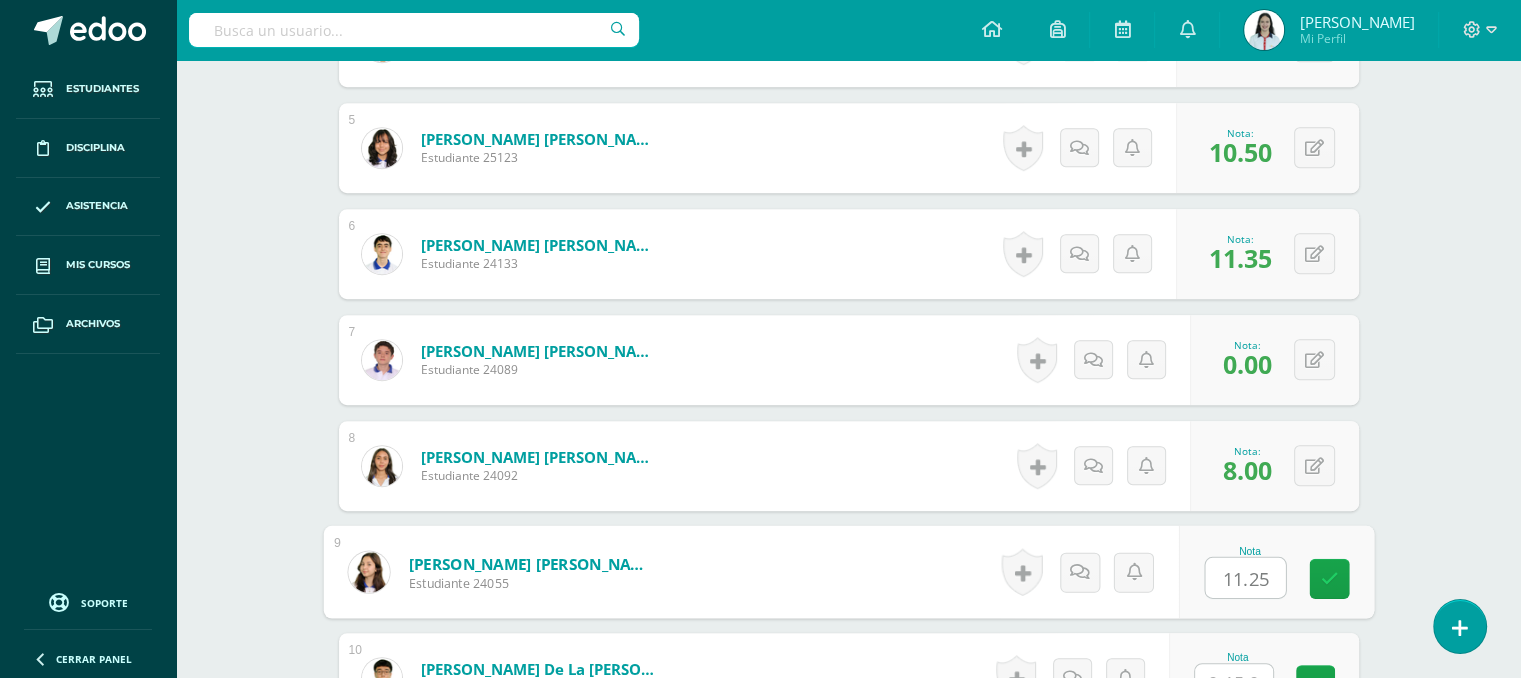 type on "11.25" 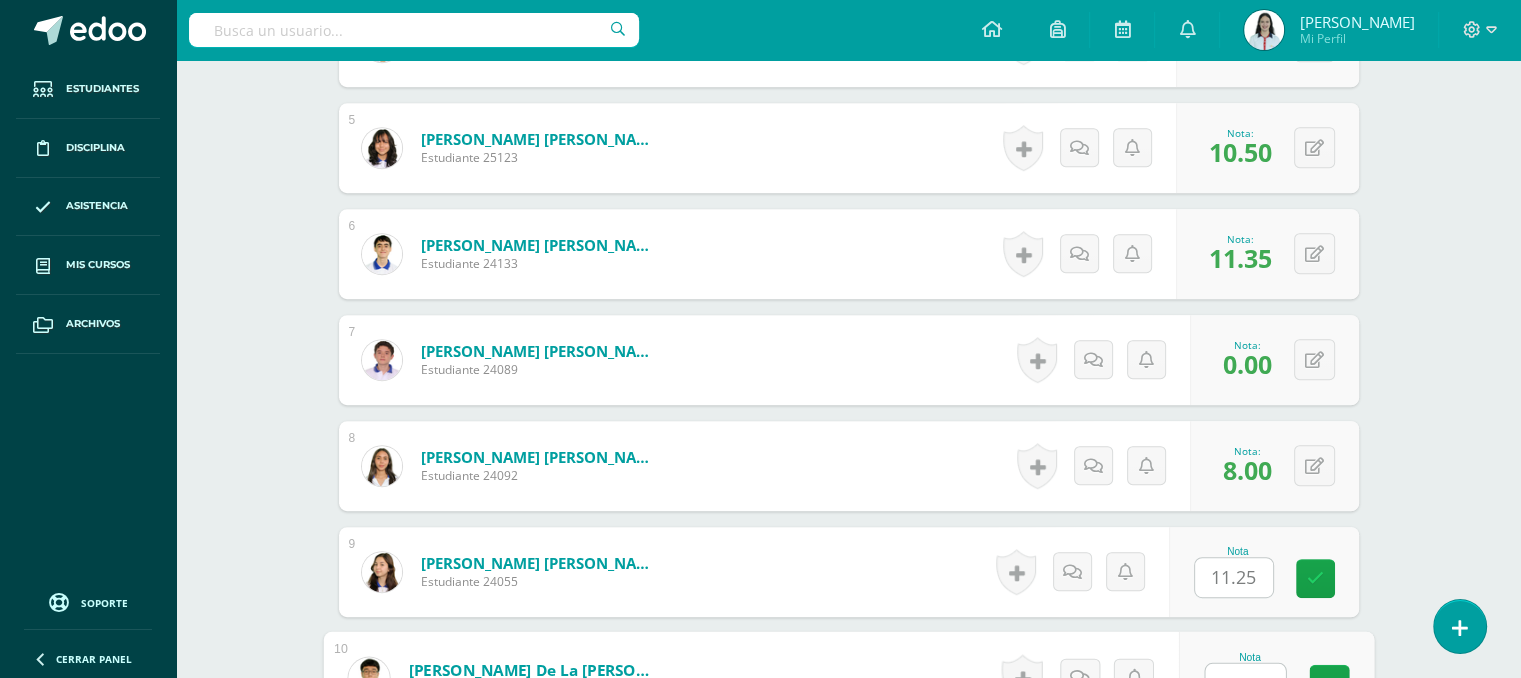 scroll, scrollTop: 1040, scrollLeft: 0, axis: vertical 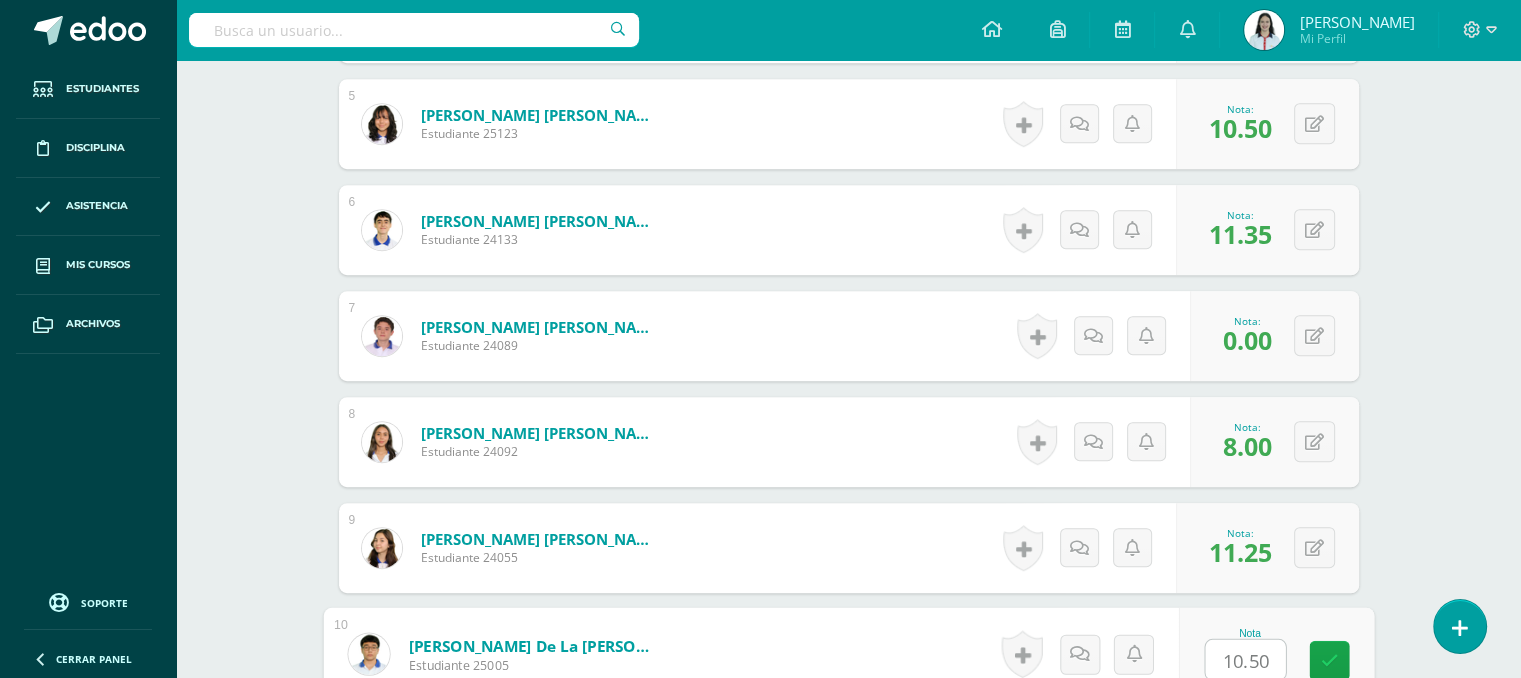type on "10.50" 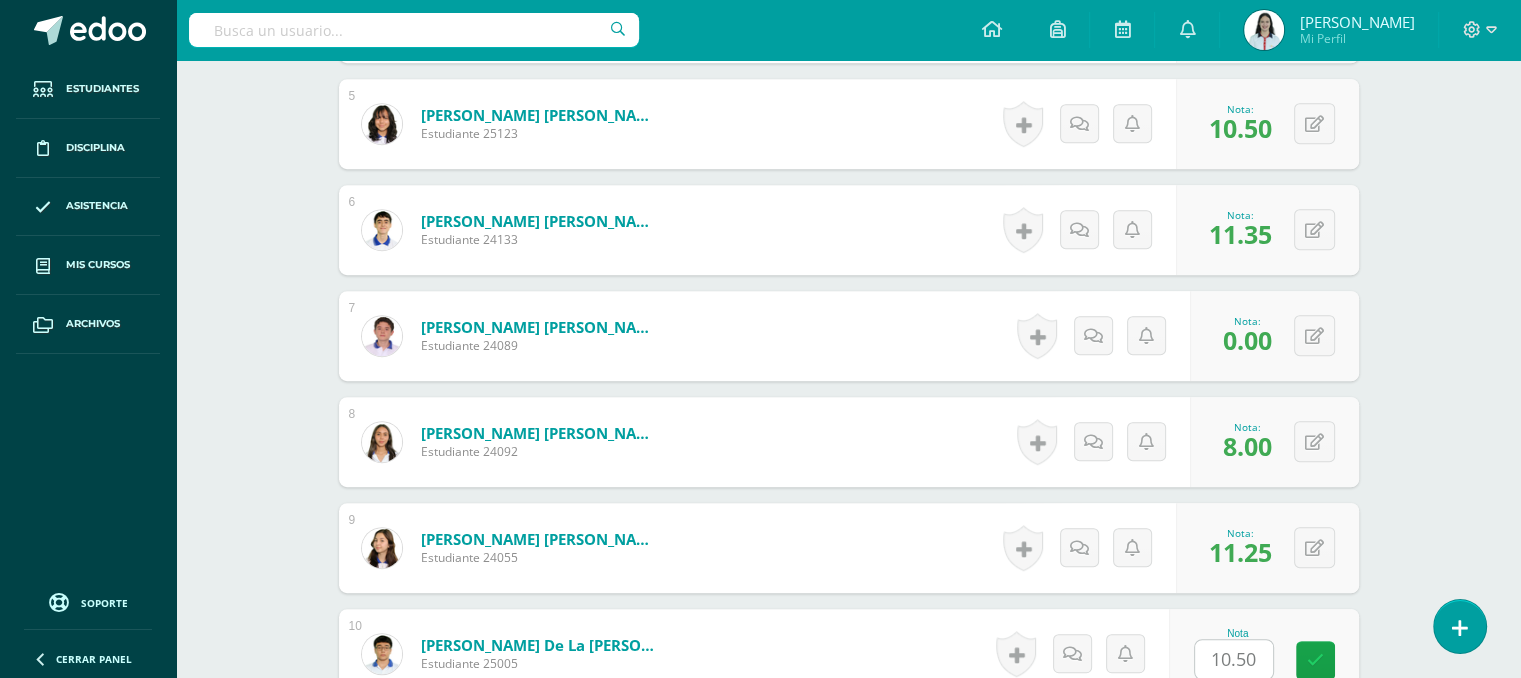 scroll, scrollTop: 1464, scrollLeft: 0, axis: vertical 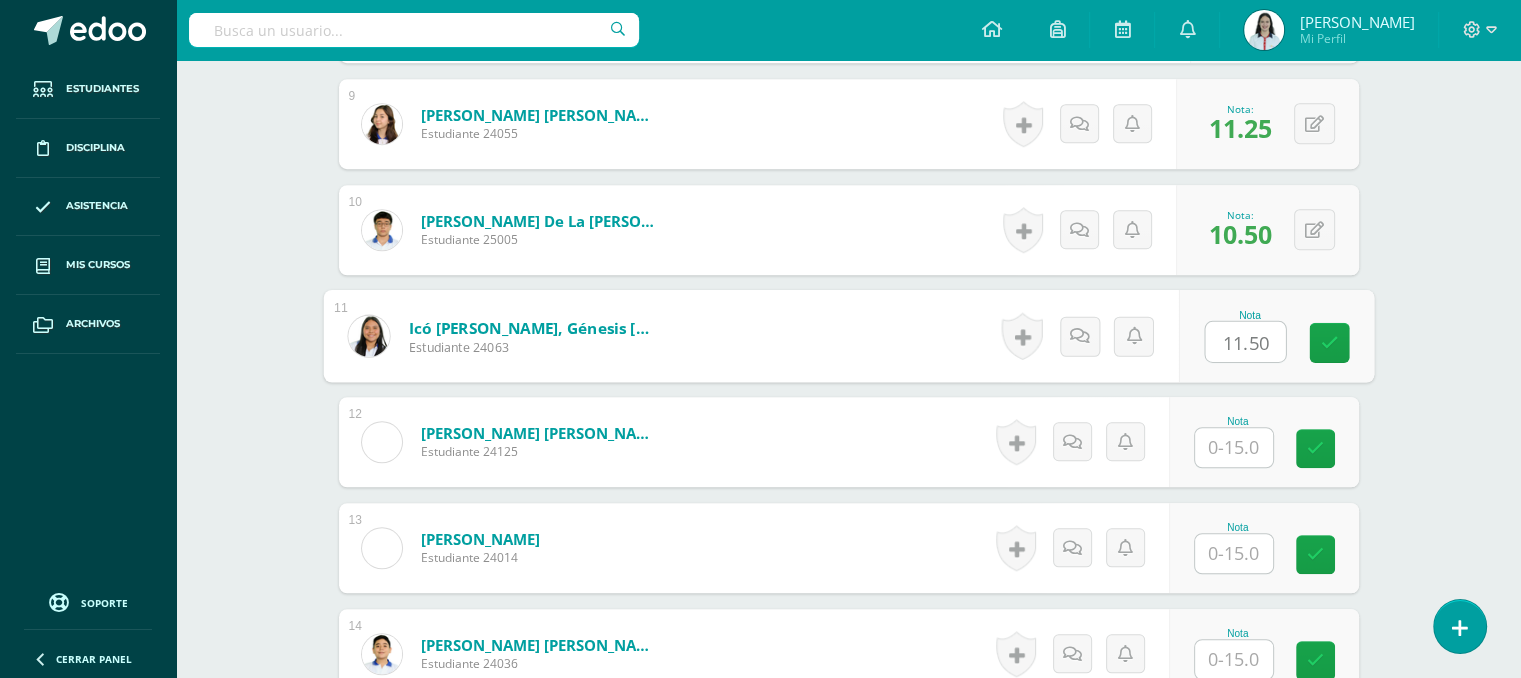 type on "11.50" 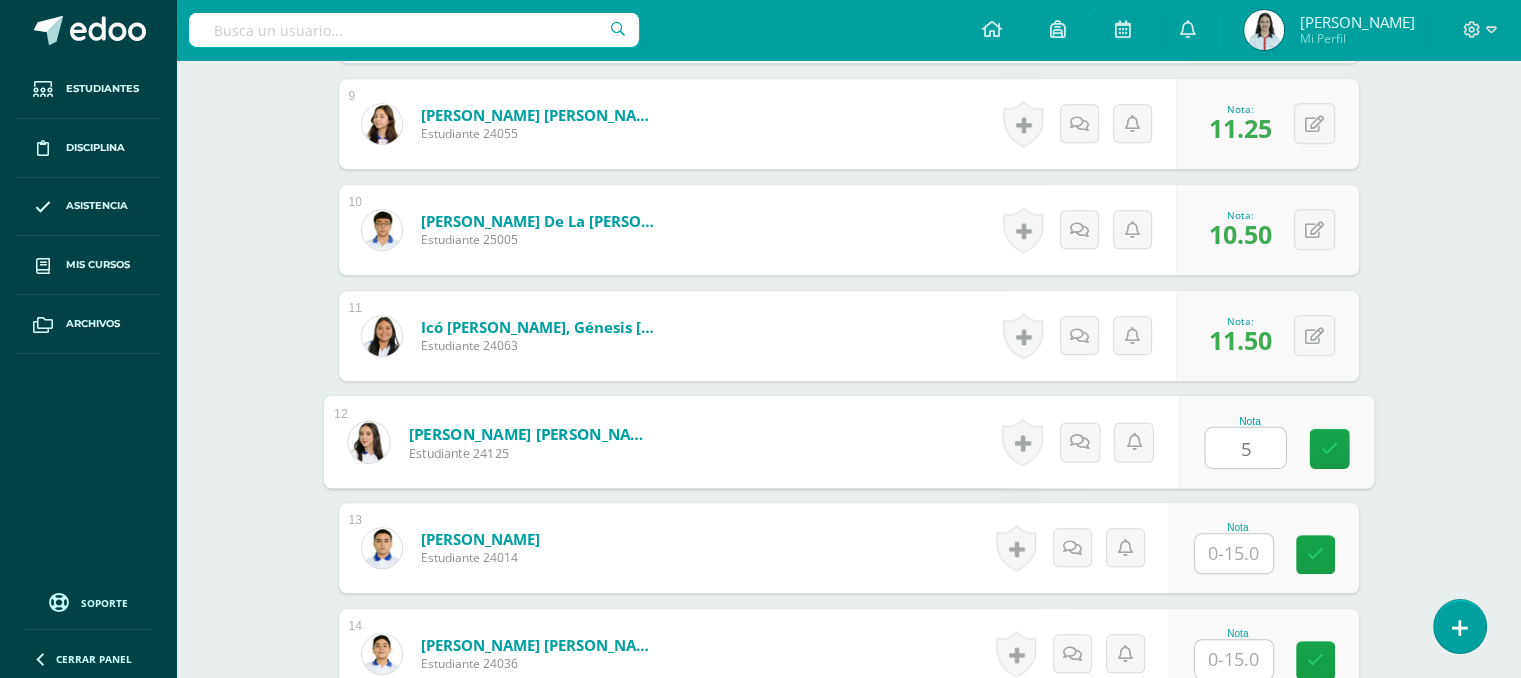 type on "5" 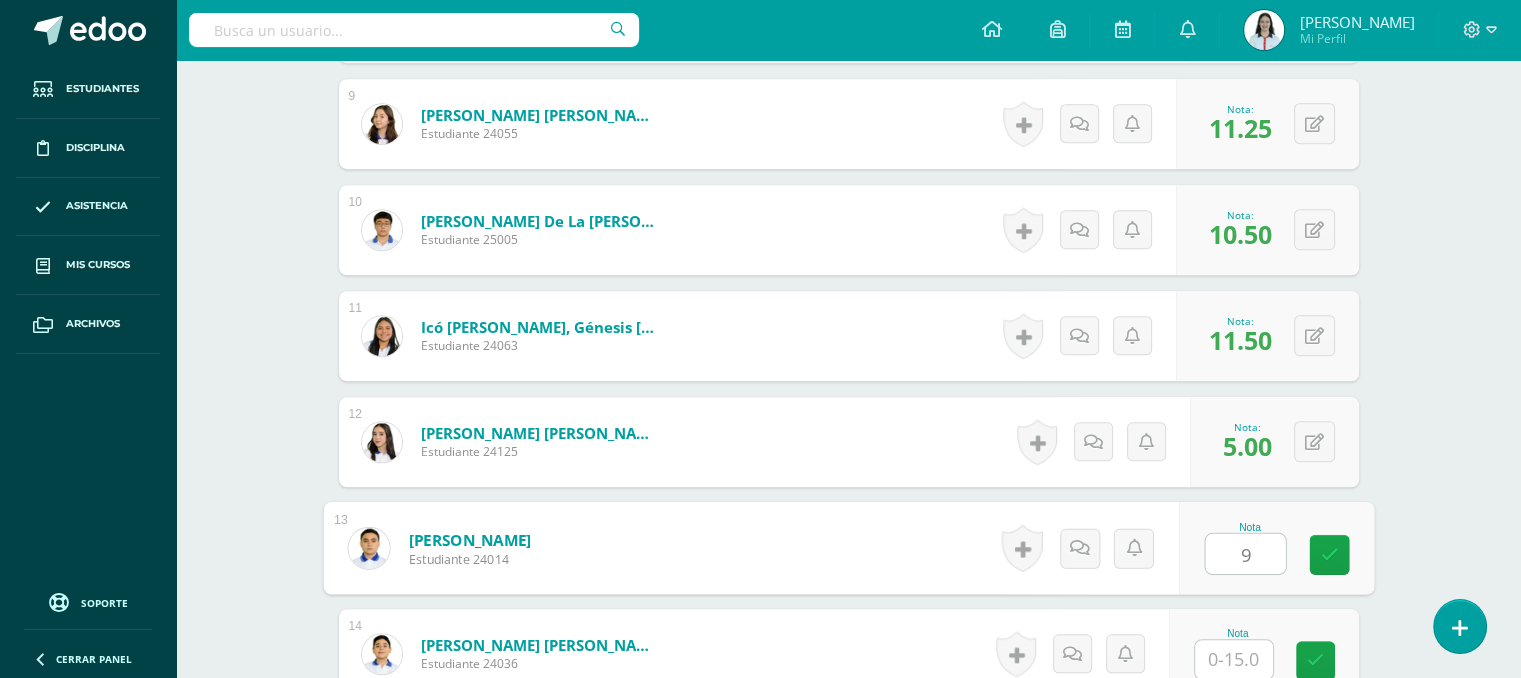 type on "9" 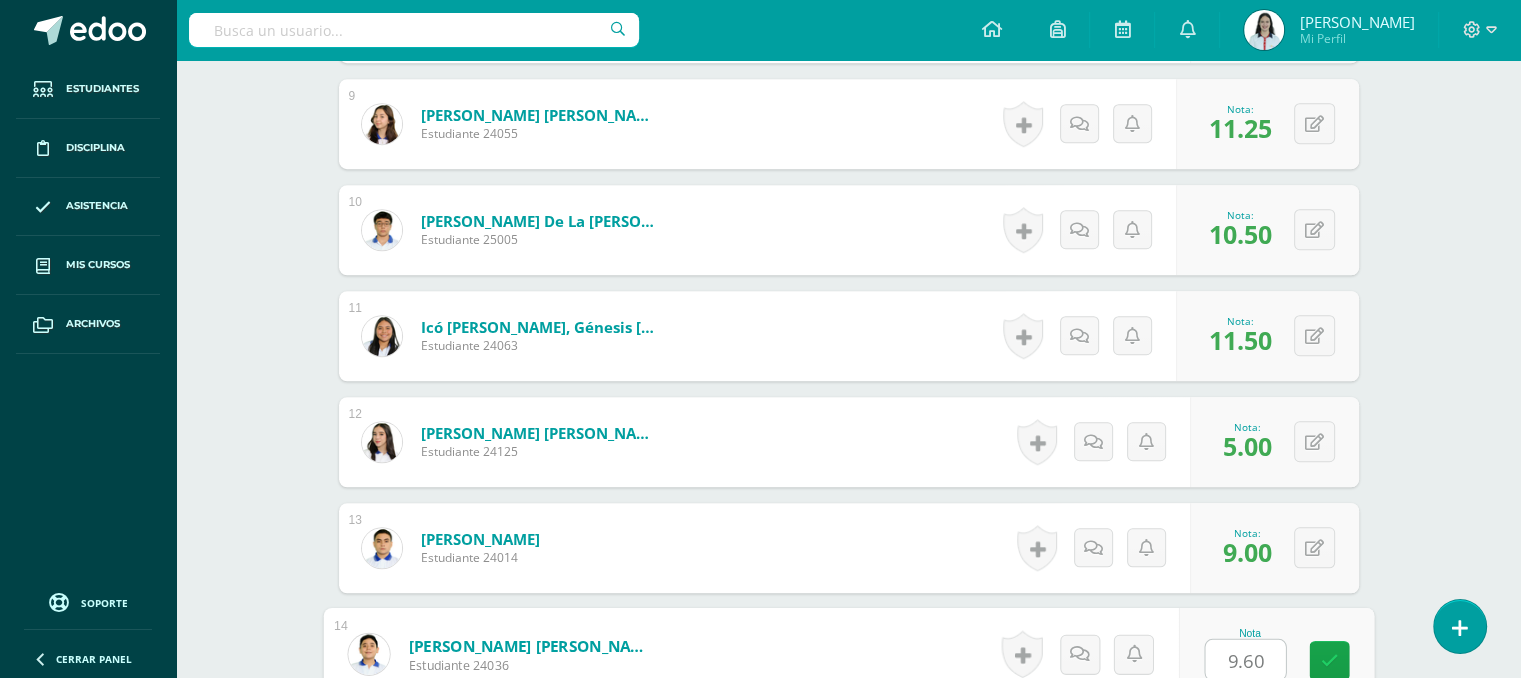 type on "9.60" 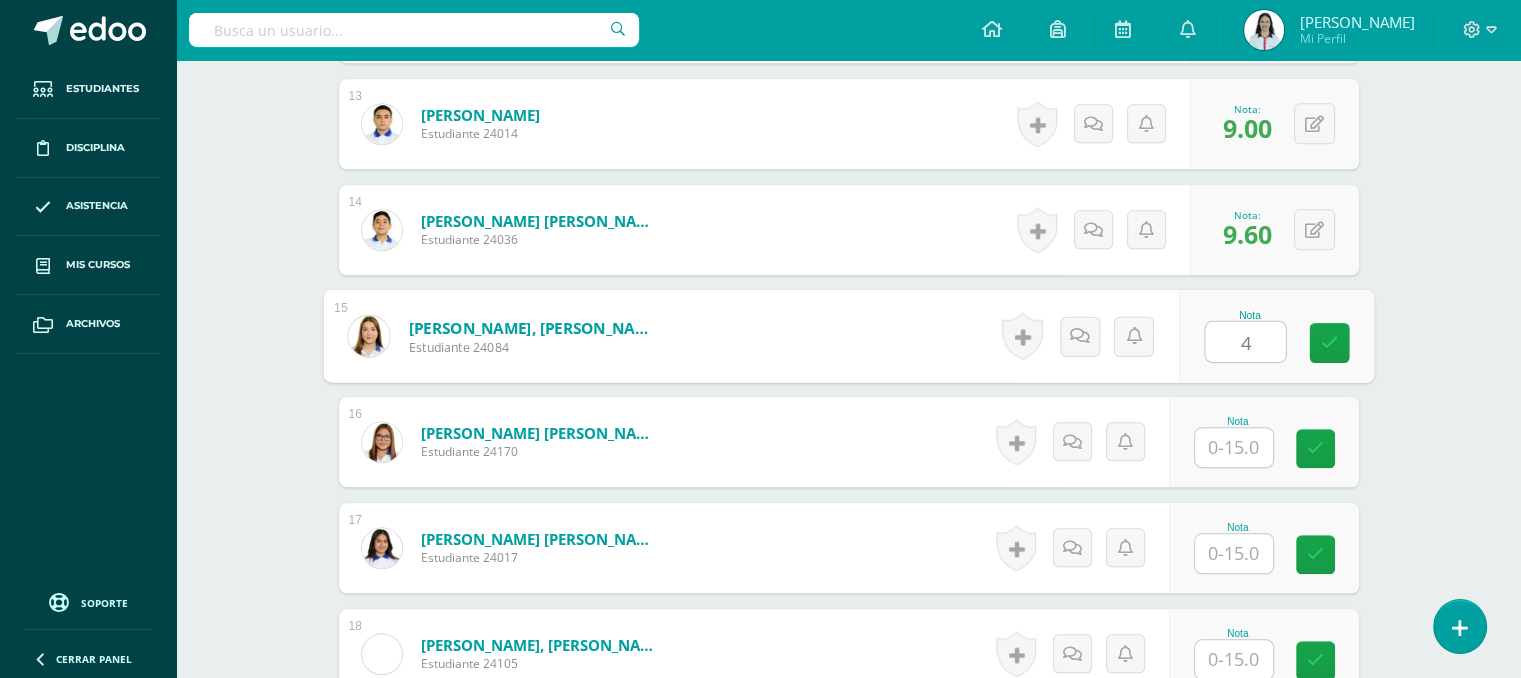 type on "4" 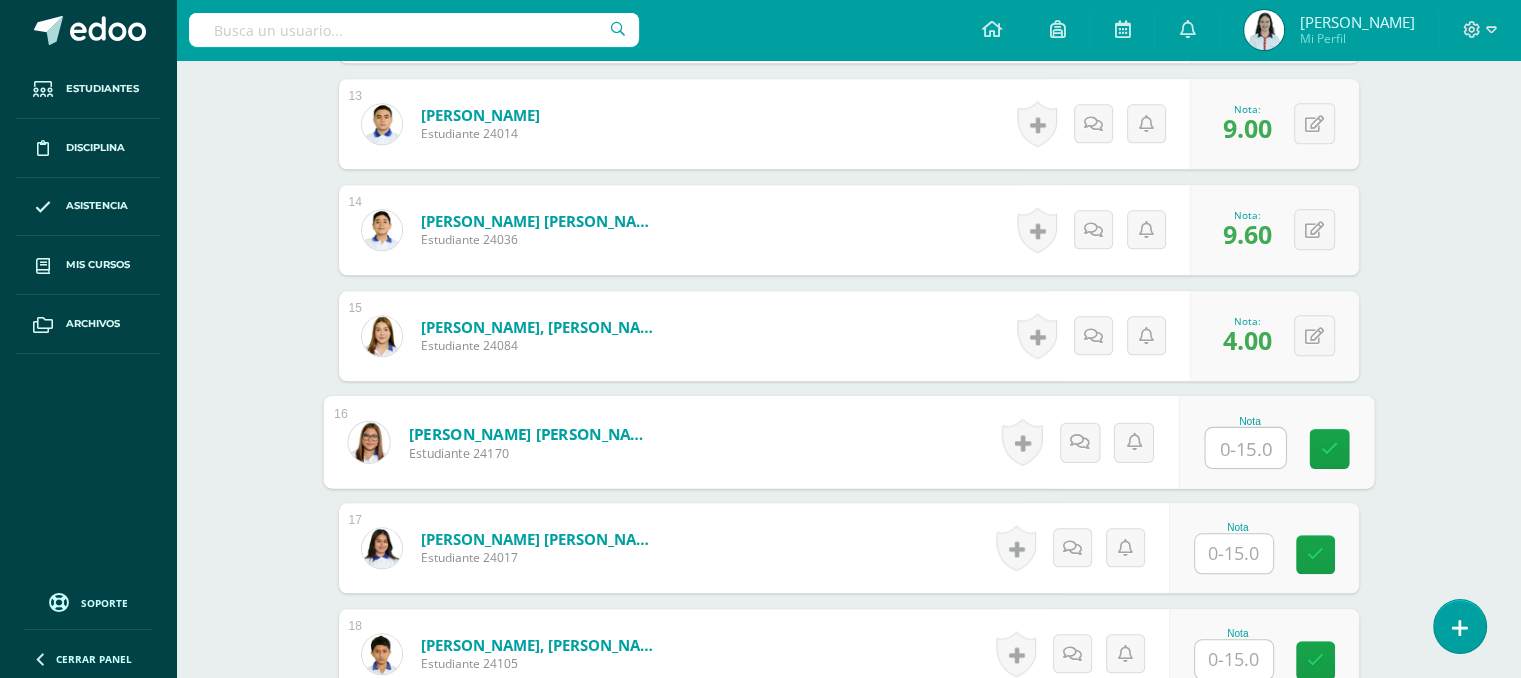 type on "4" 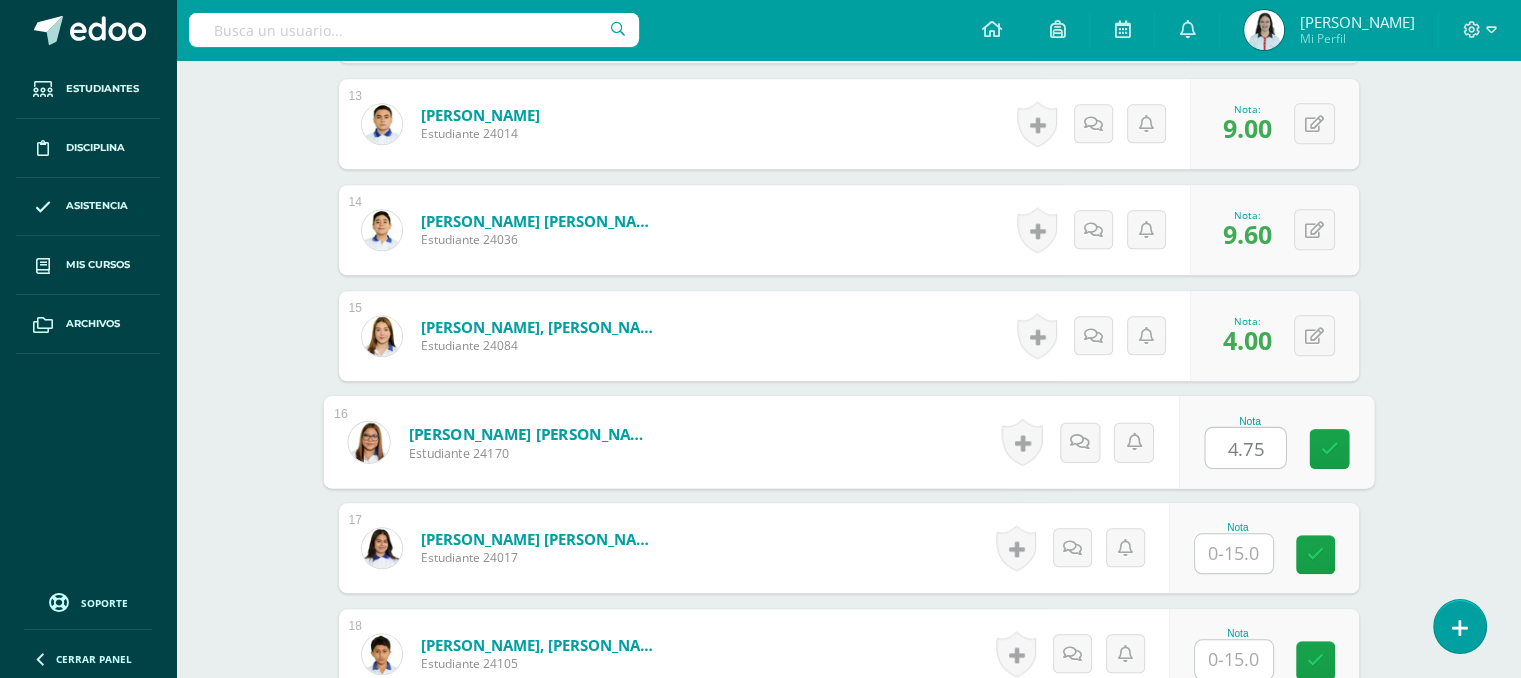 type on "4.75" 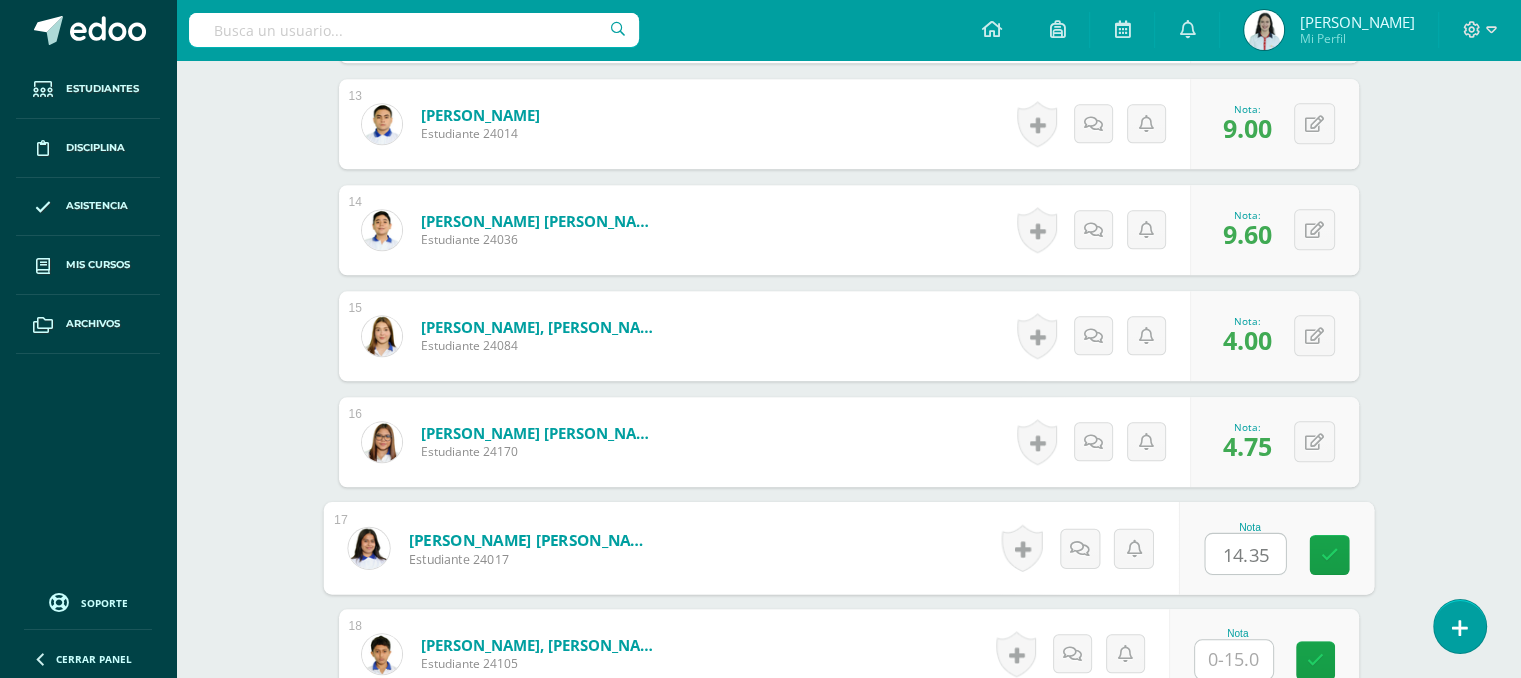 type on "14.35" 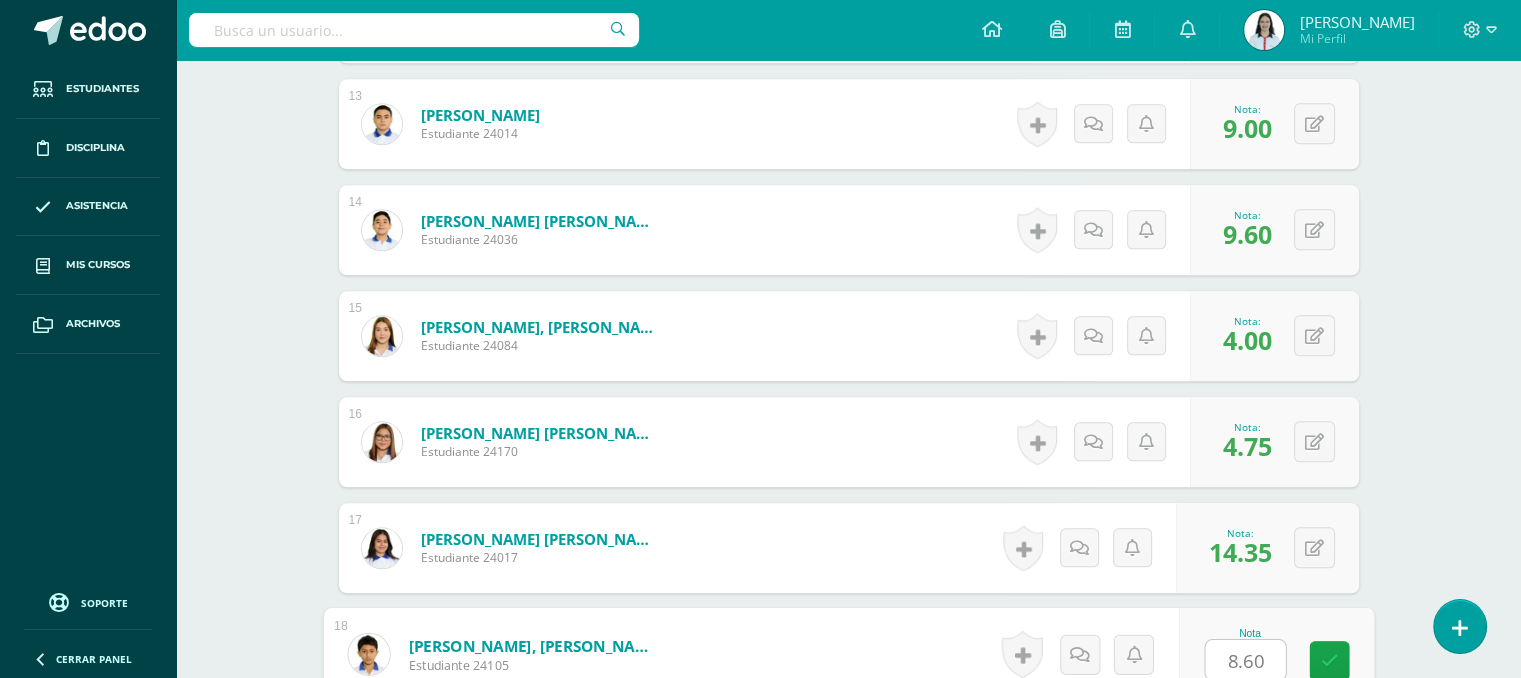 type on "8.60" 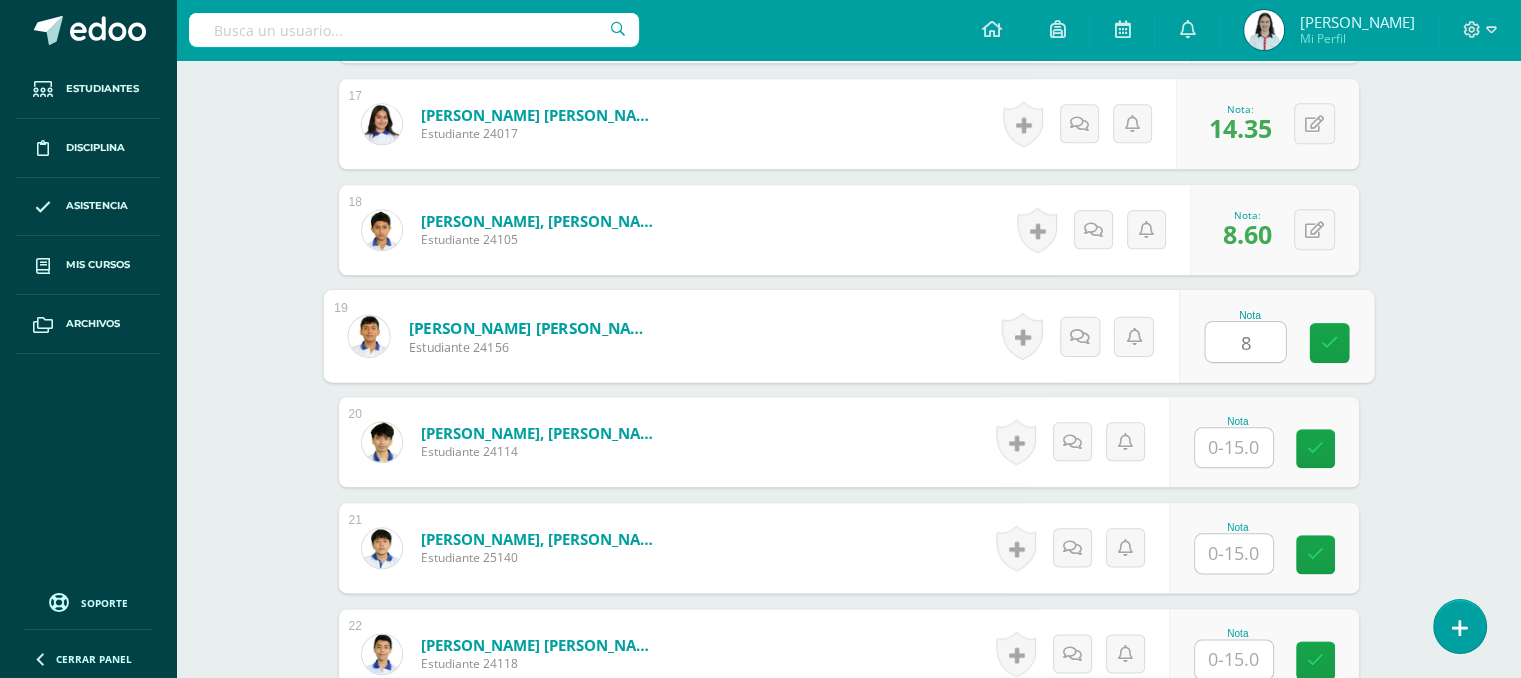 type on "8" 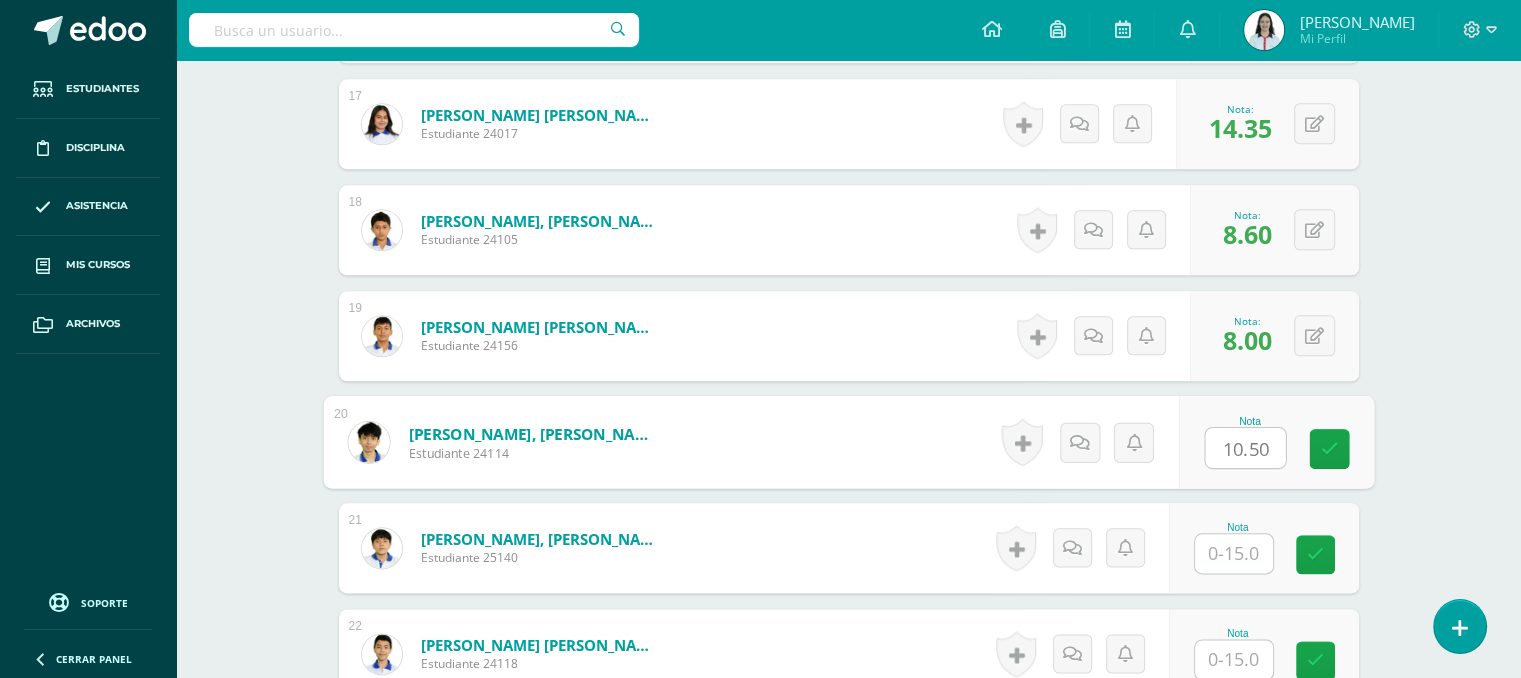 type on "10.50" 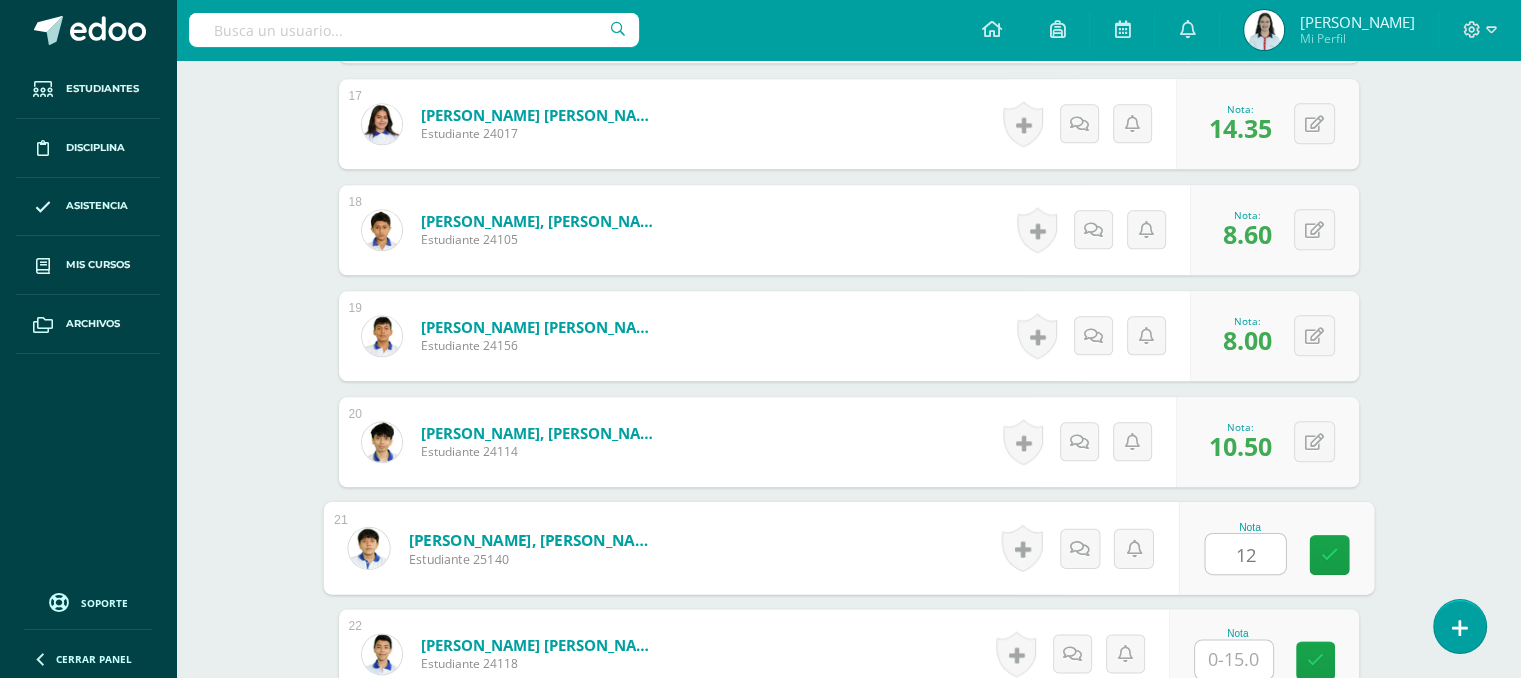 type on "12" 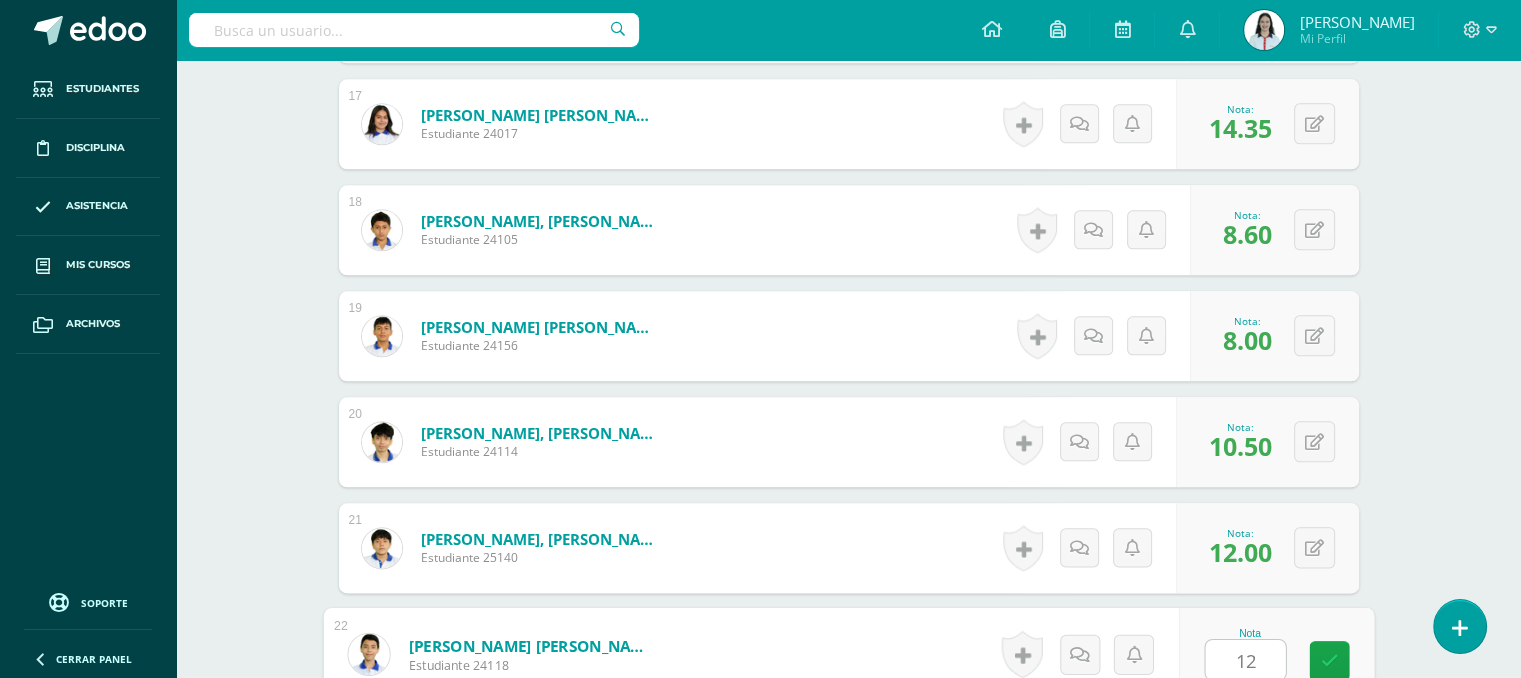 type on "12" 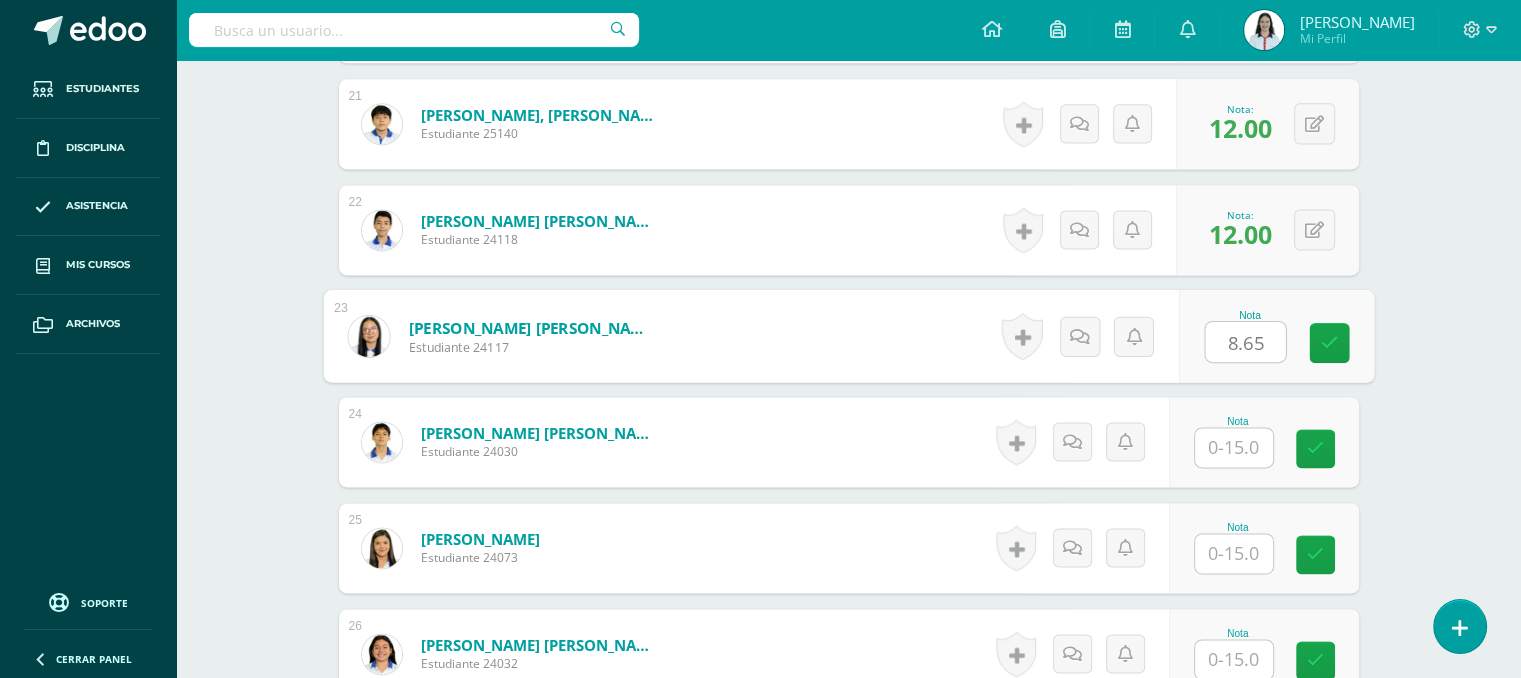 type on "8.65" 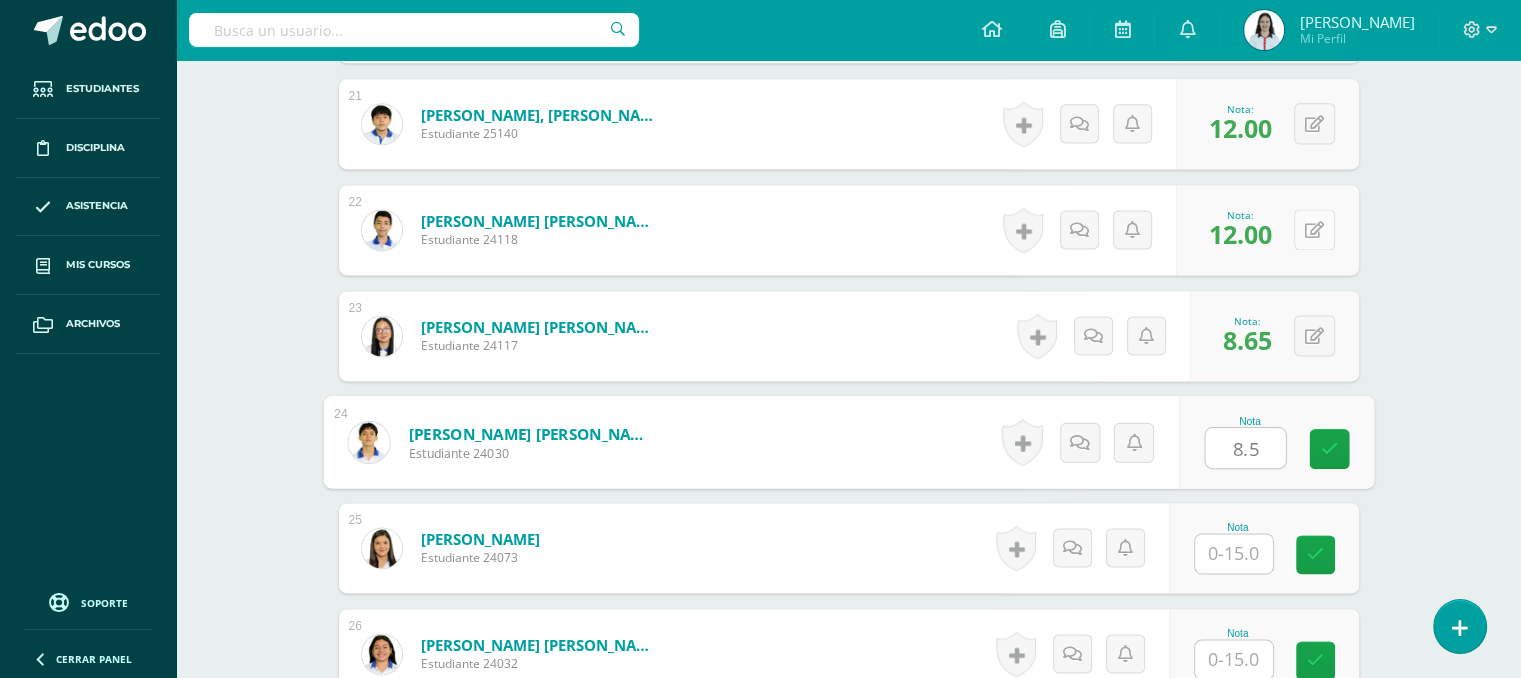 type on "8.5" 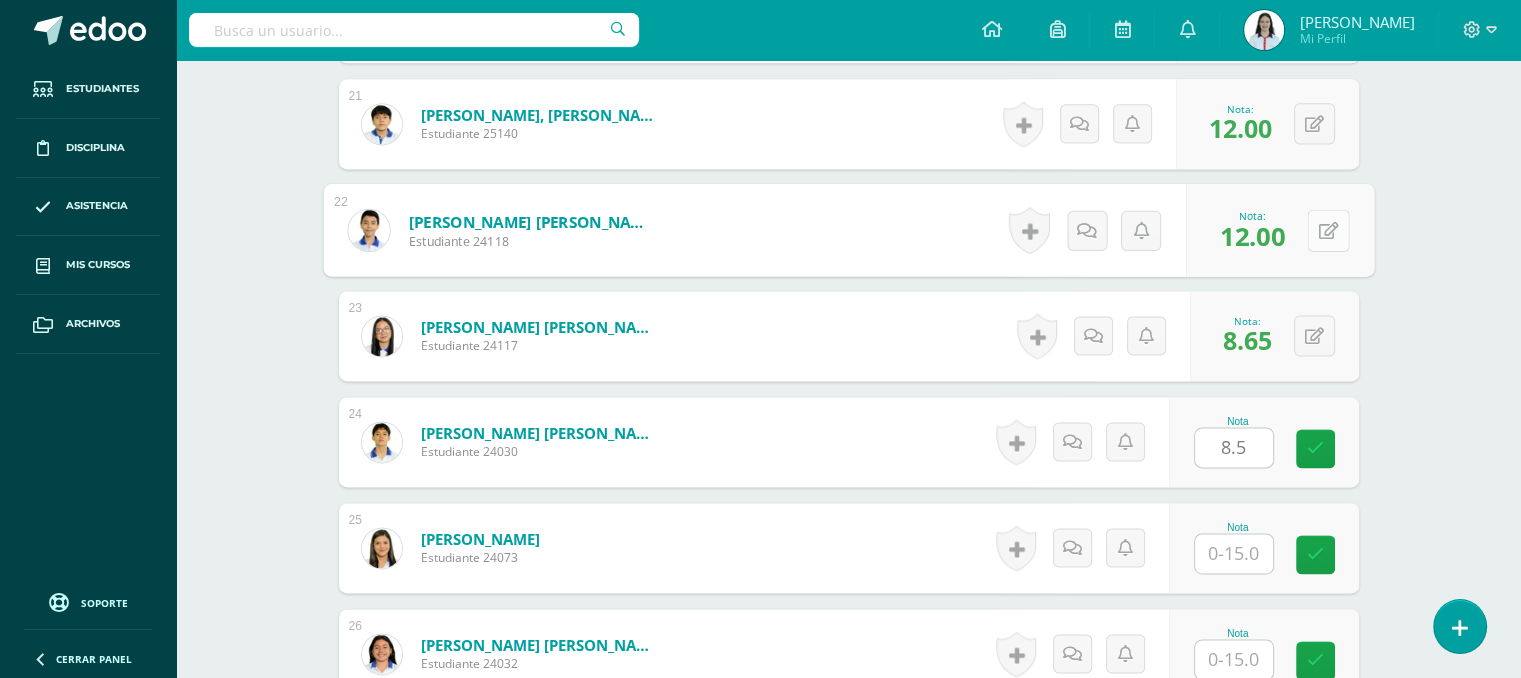 click at bounding box center (1328, 229) 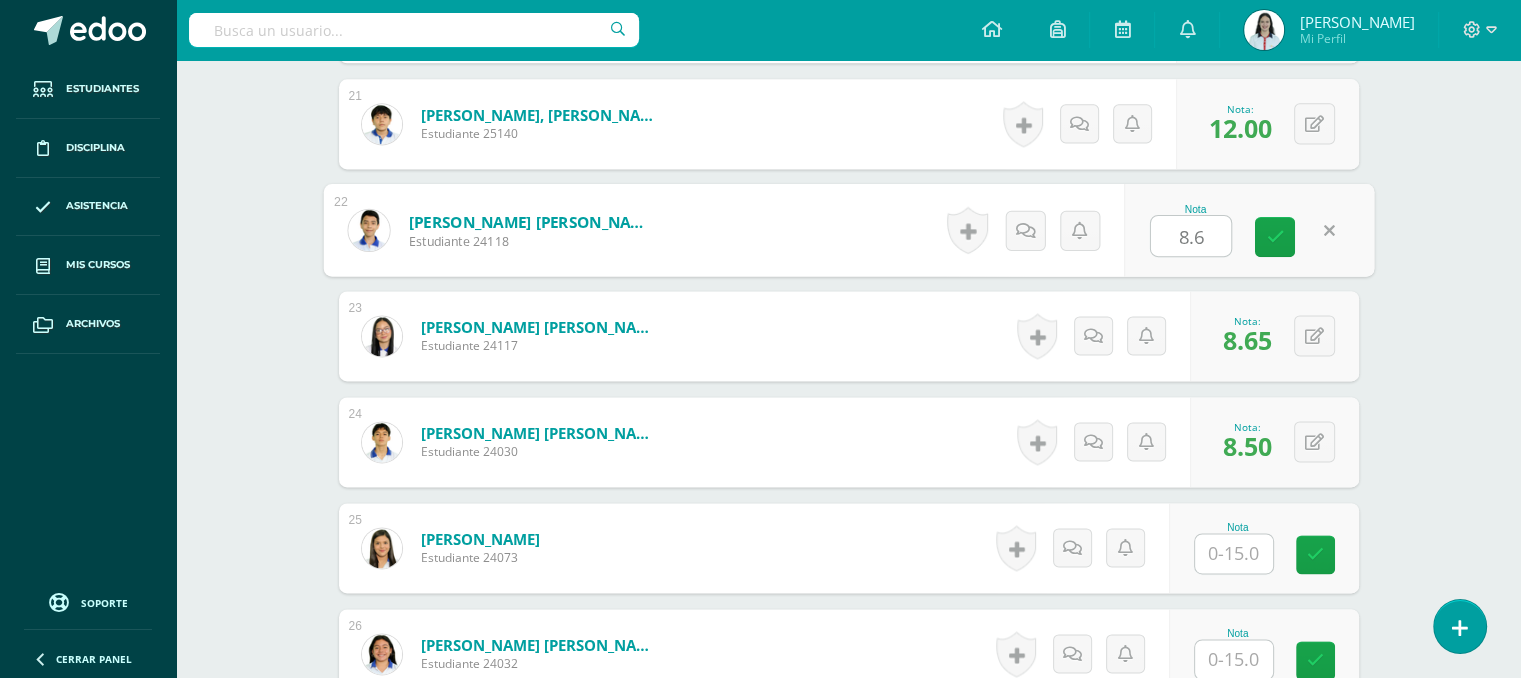 type on "8.65" 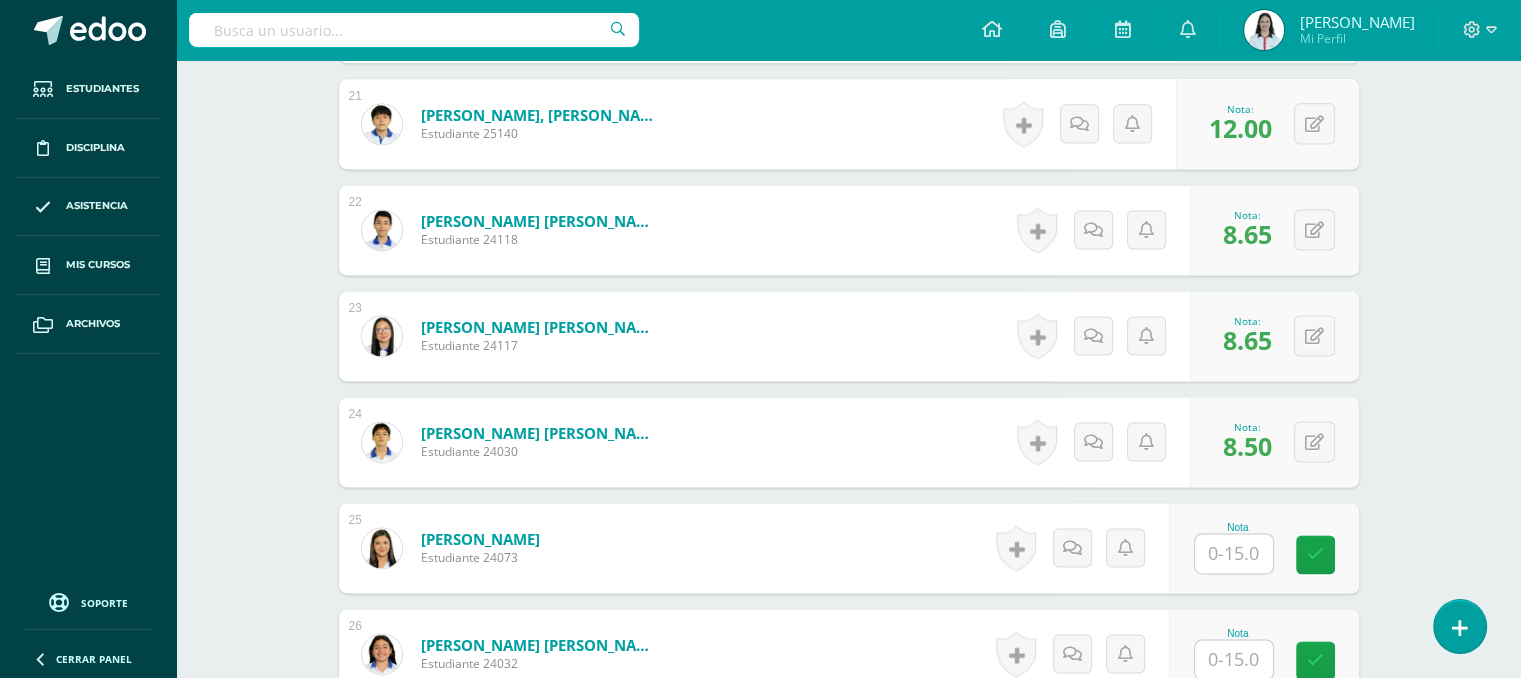 drag, startPoint x: 1384, startPoint y: 341, endPoint x: 1399, endPoint y: 335, distance: 16.155495 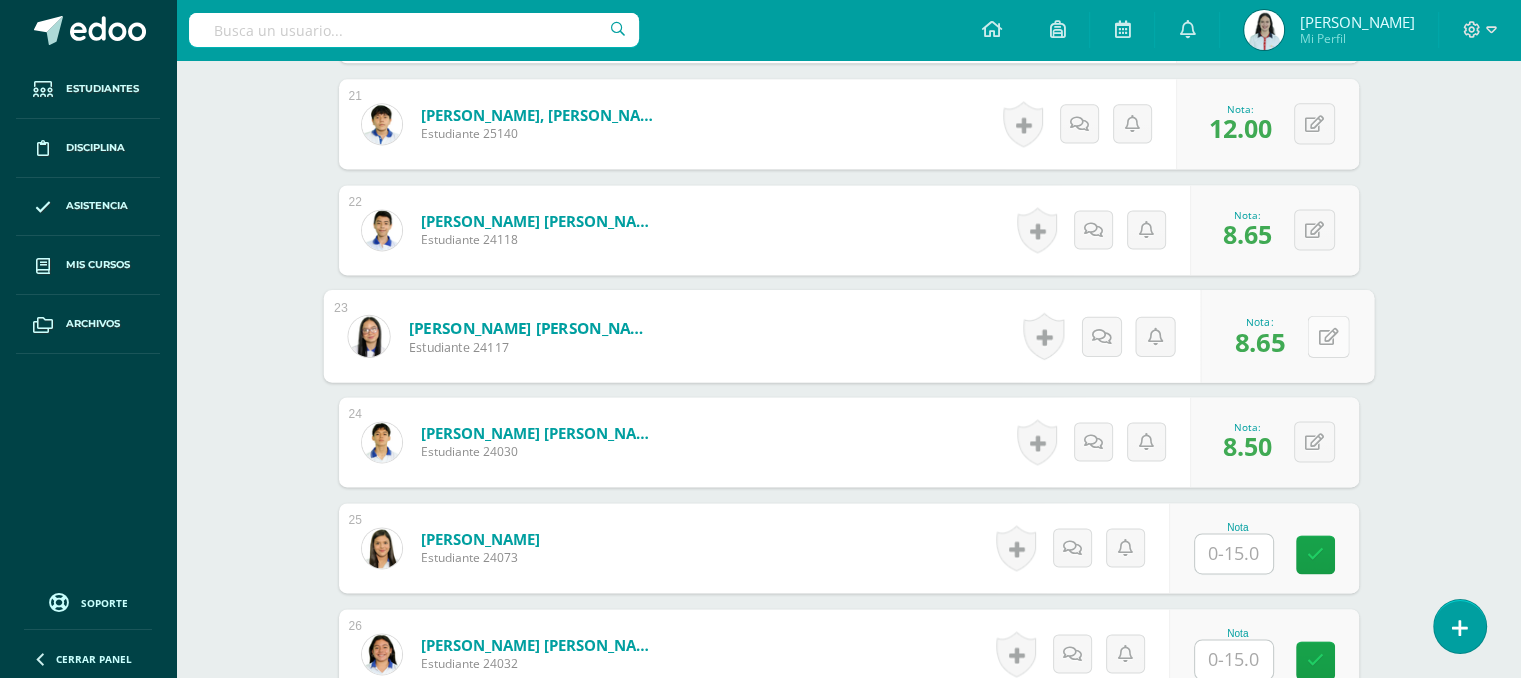 click at bounding box center [1328, 335] 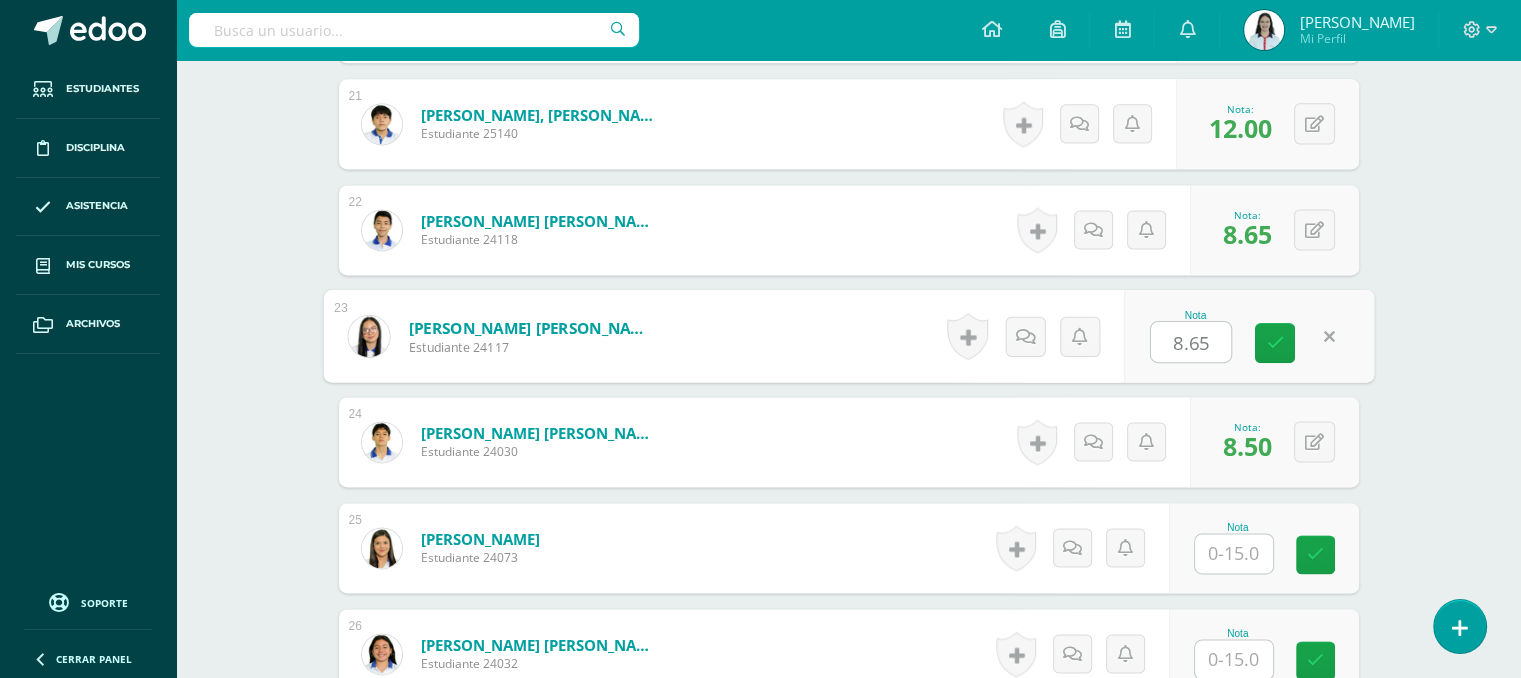 click on "8.65" at bounding box center (1191, 342) 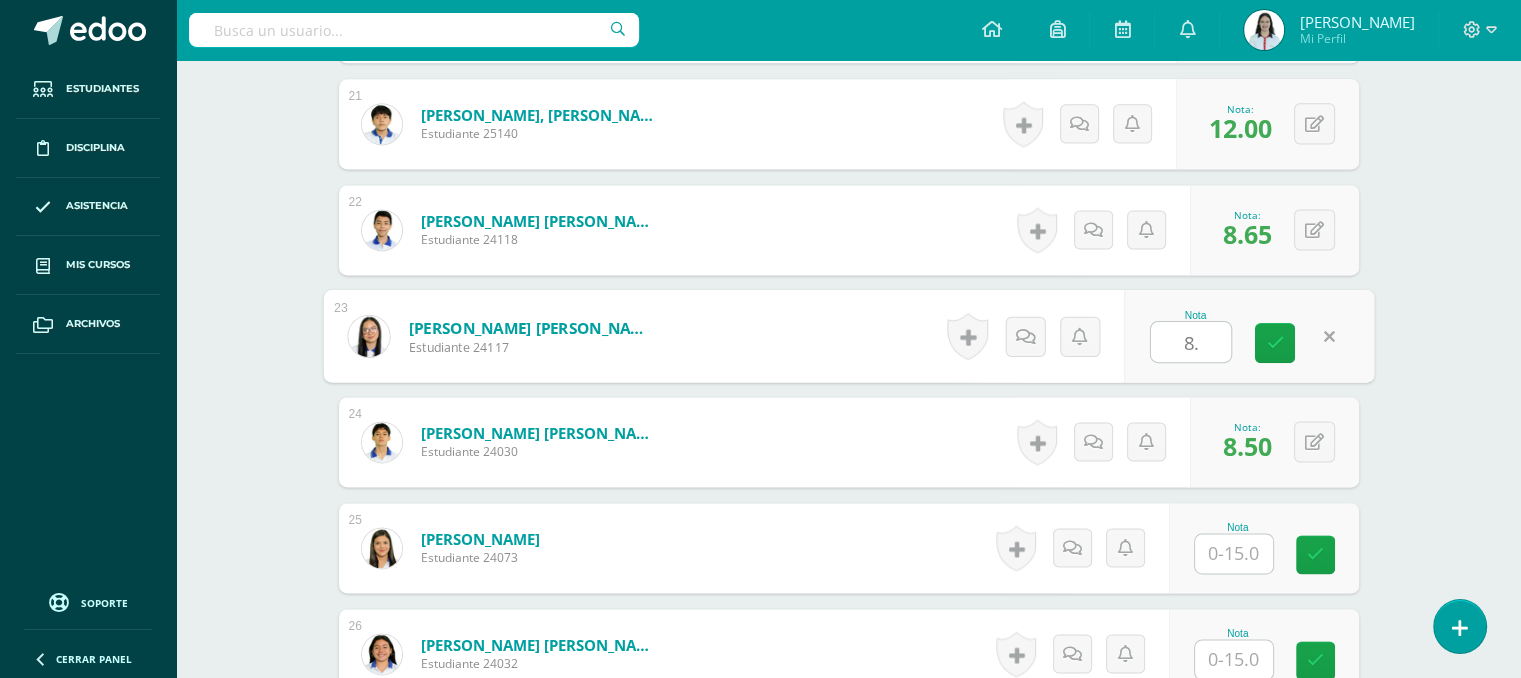 type on "8.5" 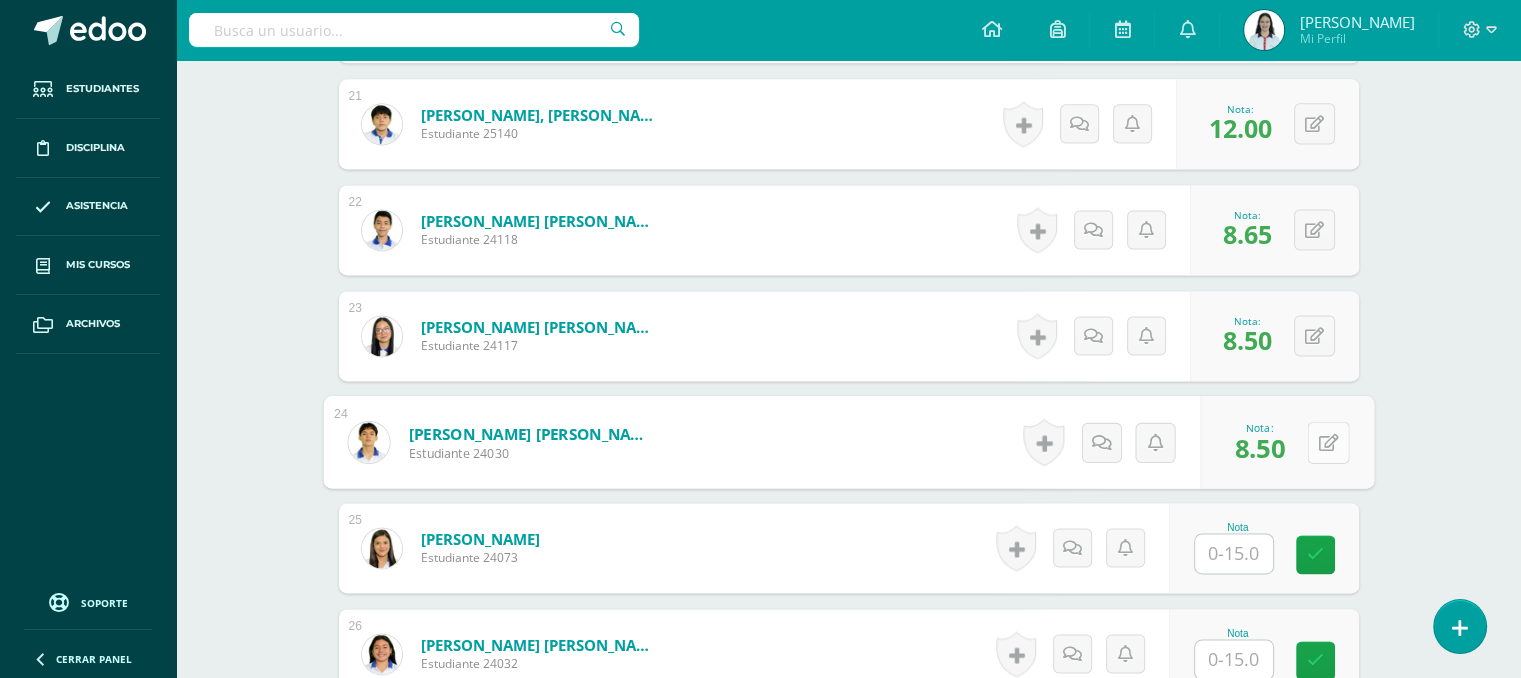 click at bounding box center [1328, 442] 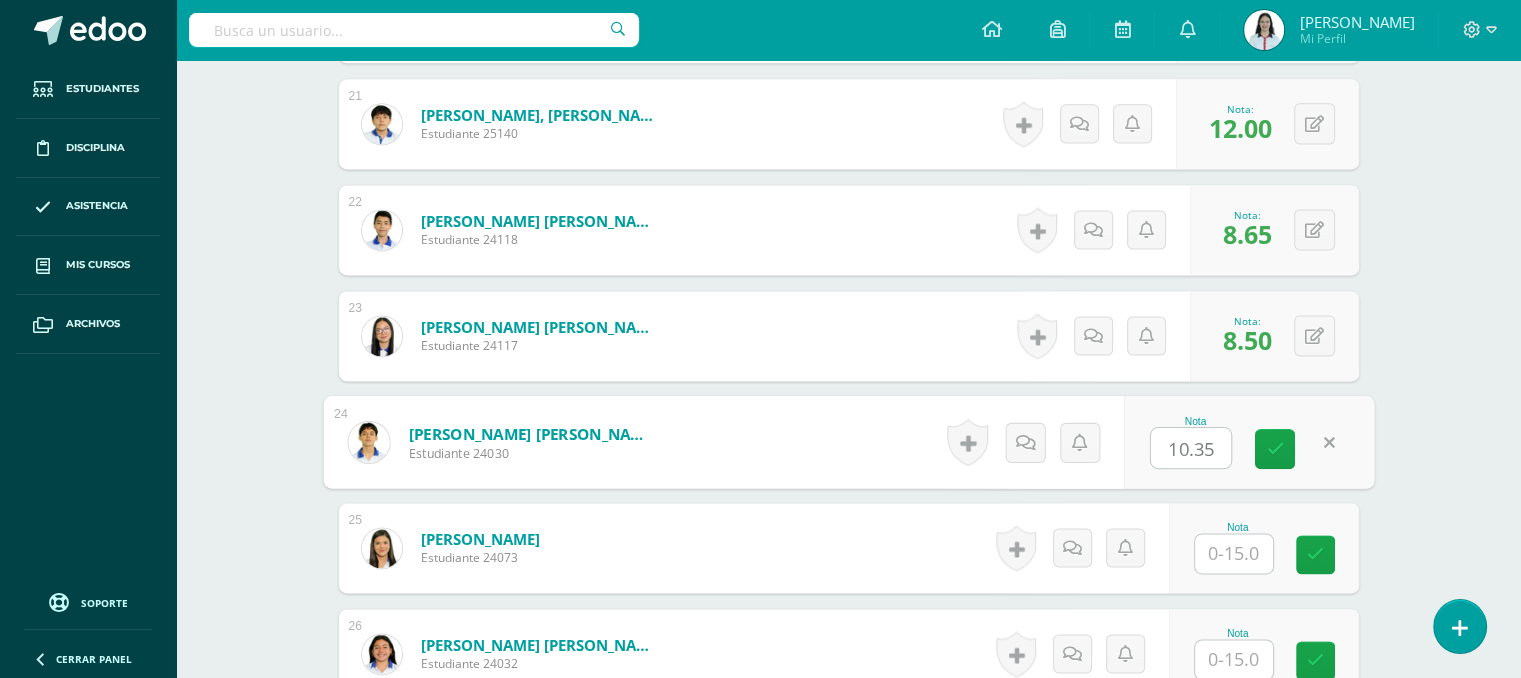 type on "10.35" 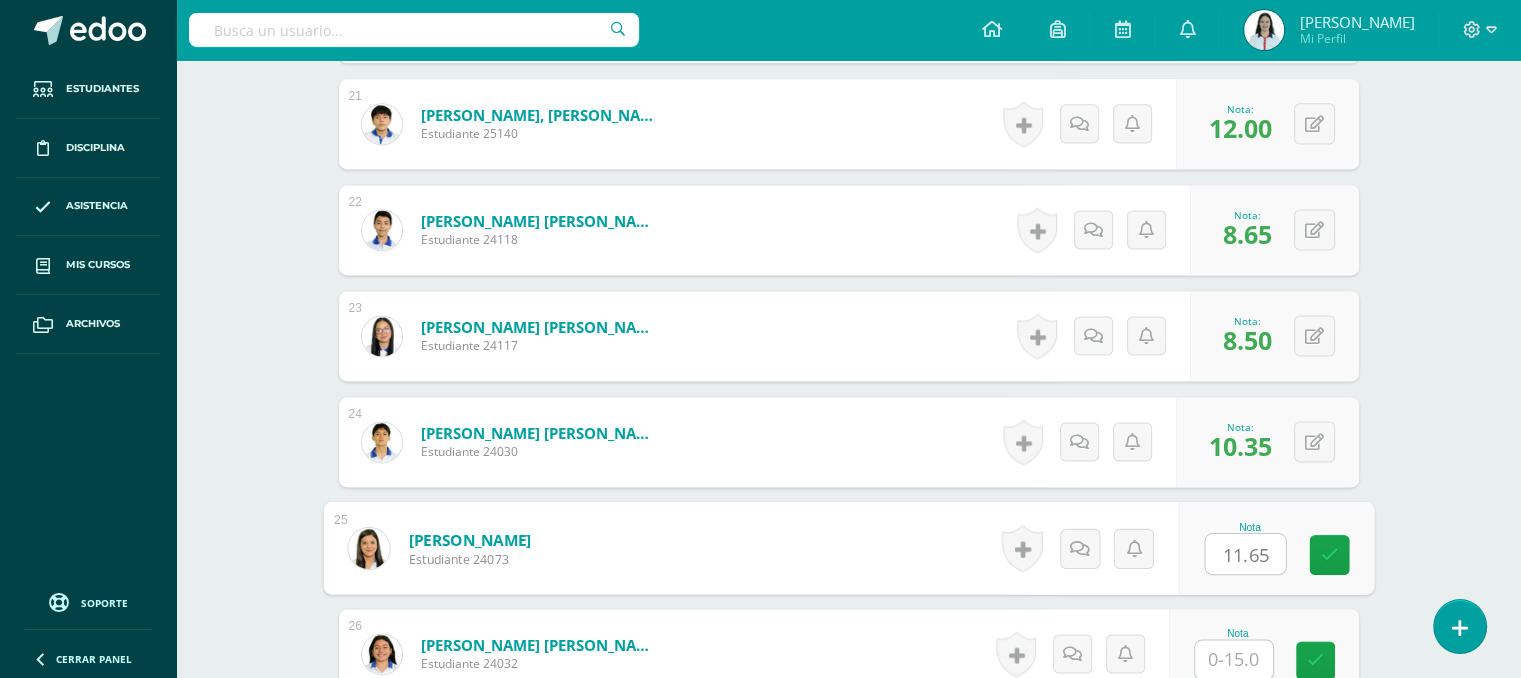 type on "11.65" 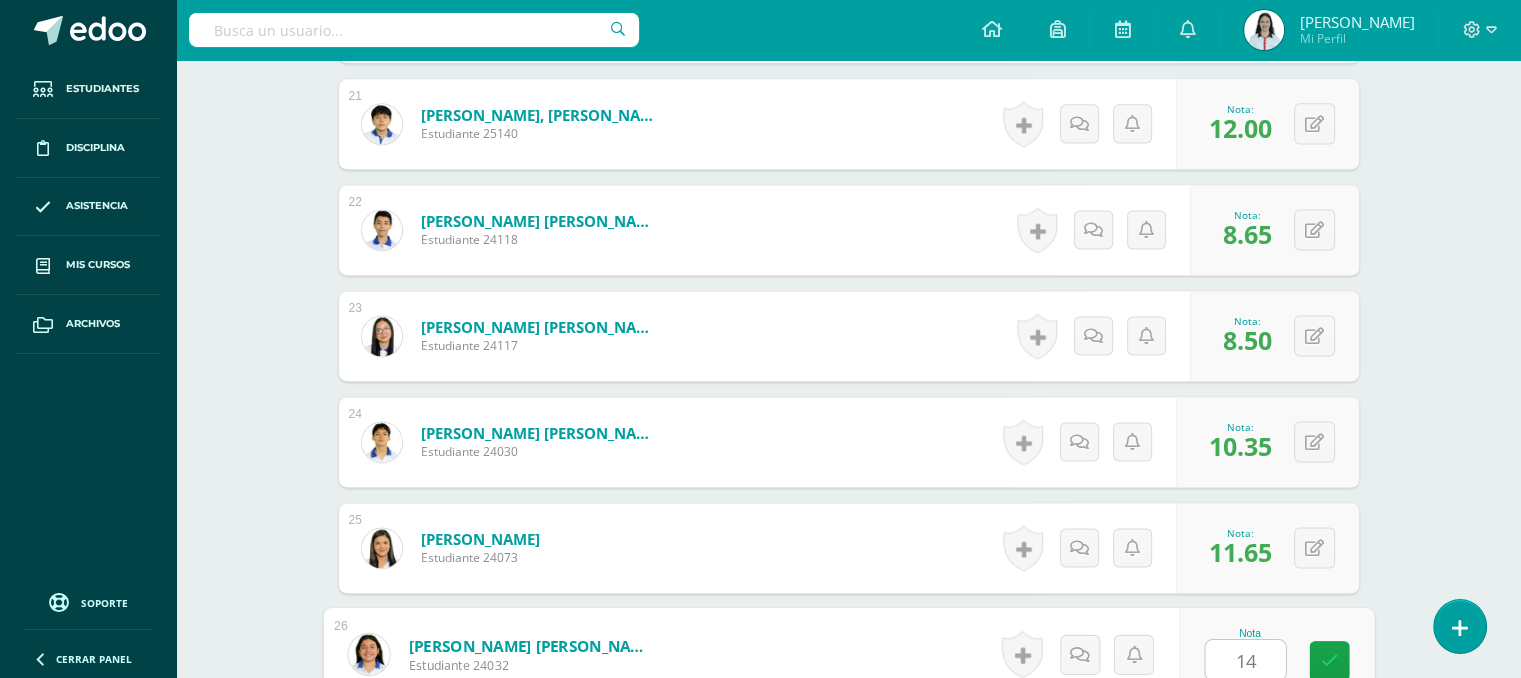 type on "14" 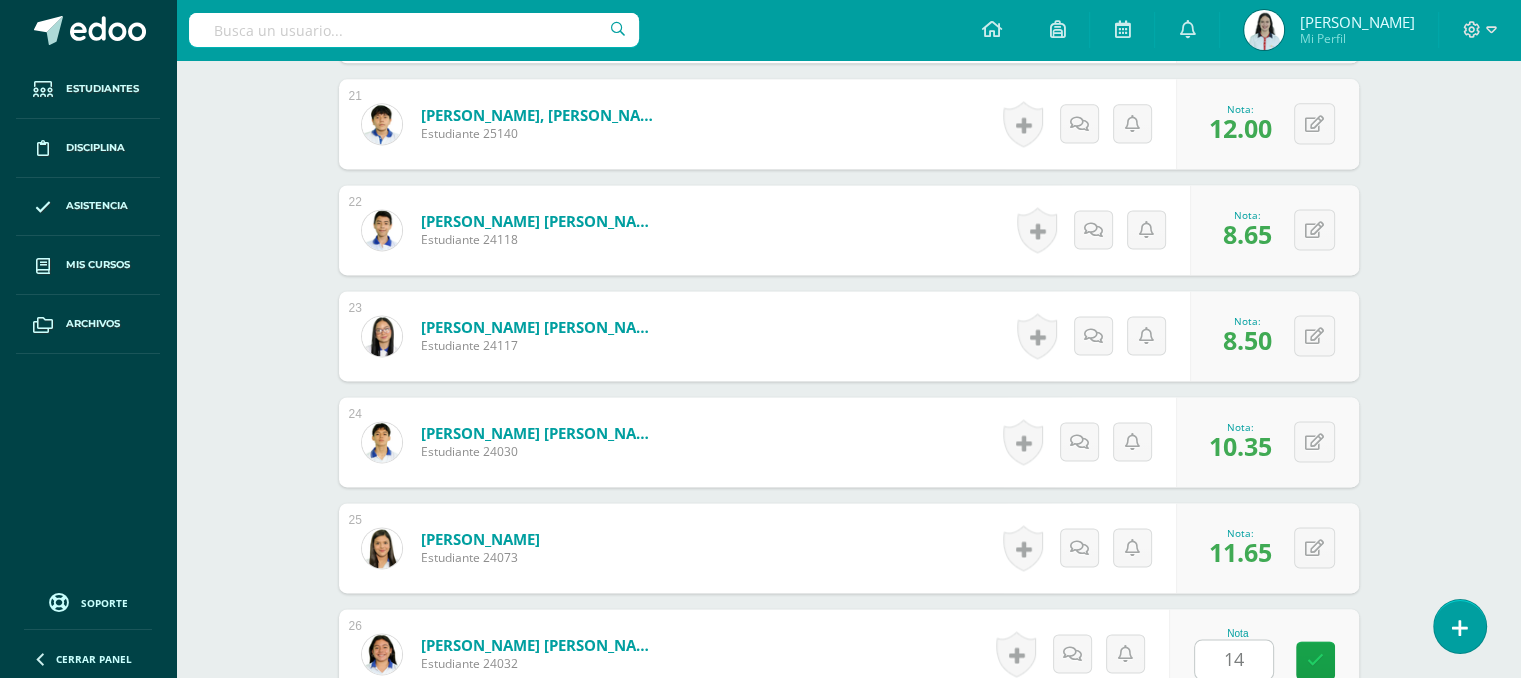 scroll, scrollTop: 3160, scrollLeft: 0, axis: vertical 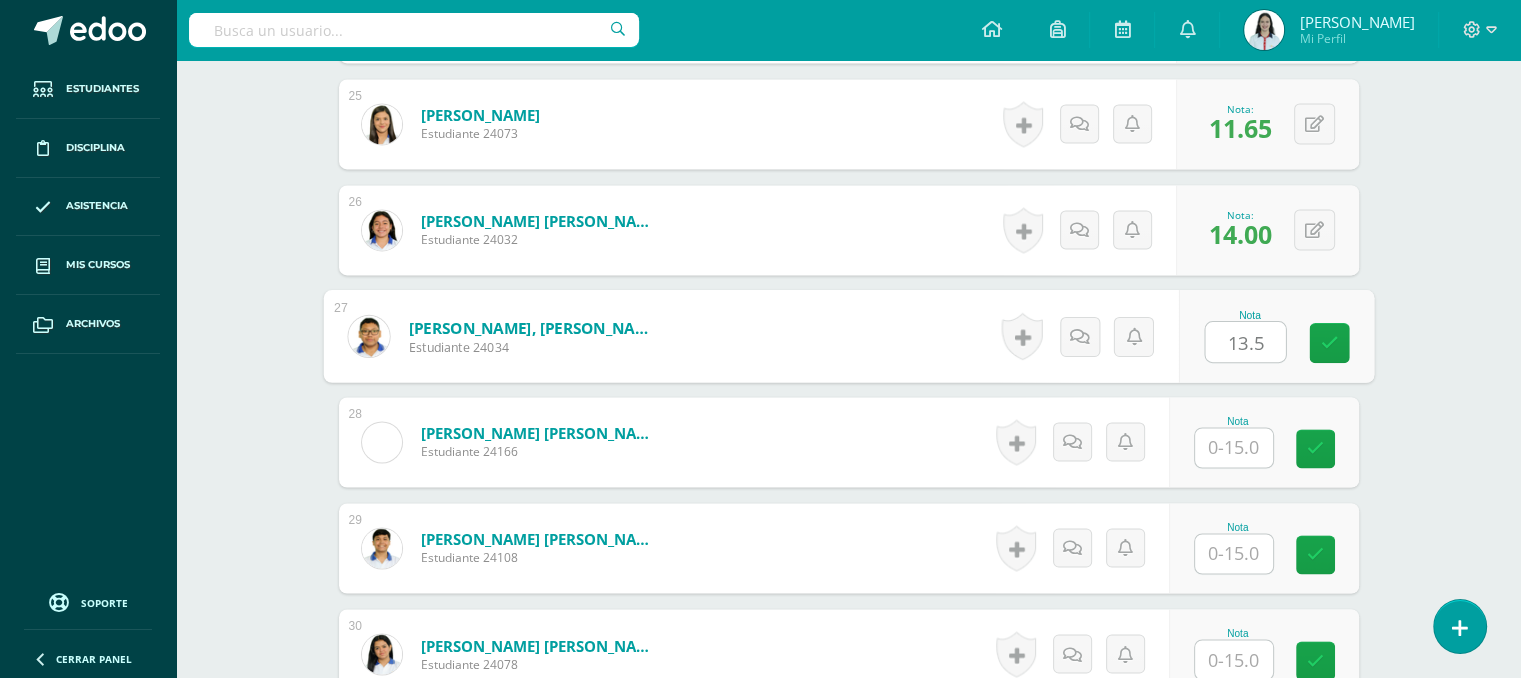 type on "13.5" 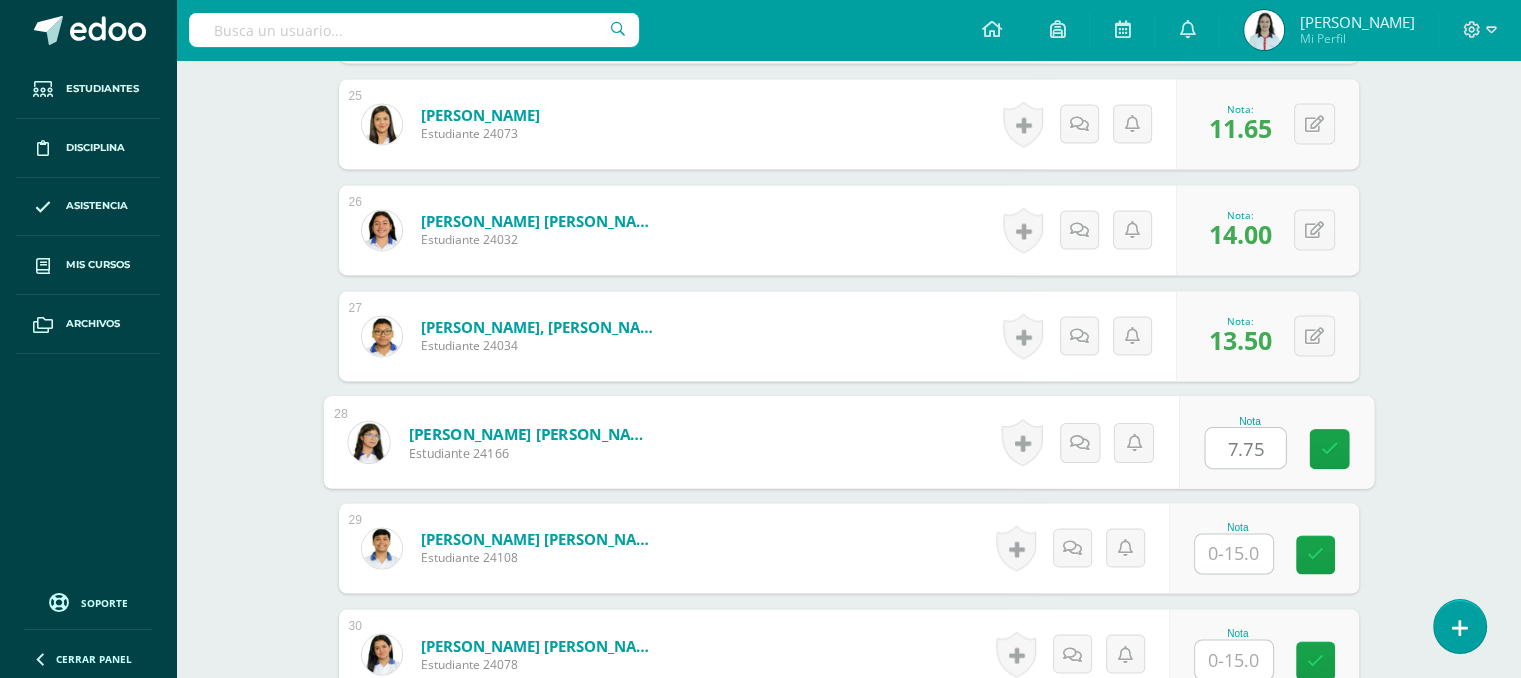 type on "7.75" 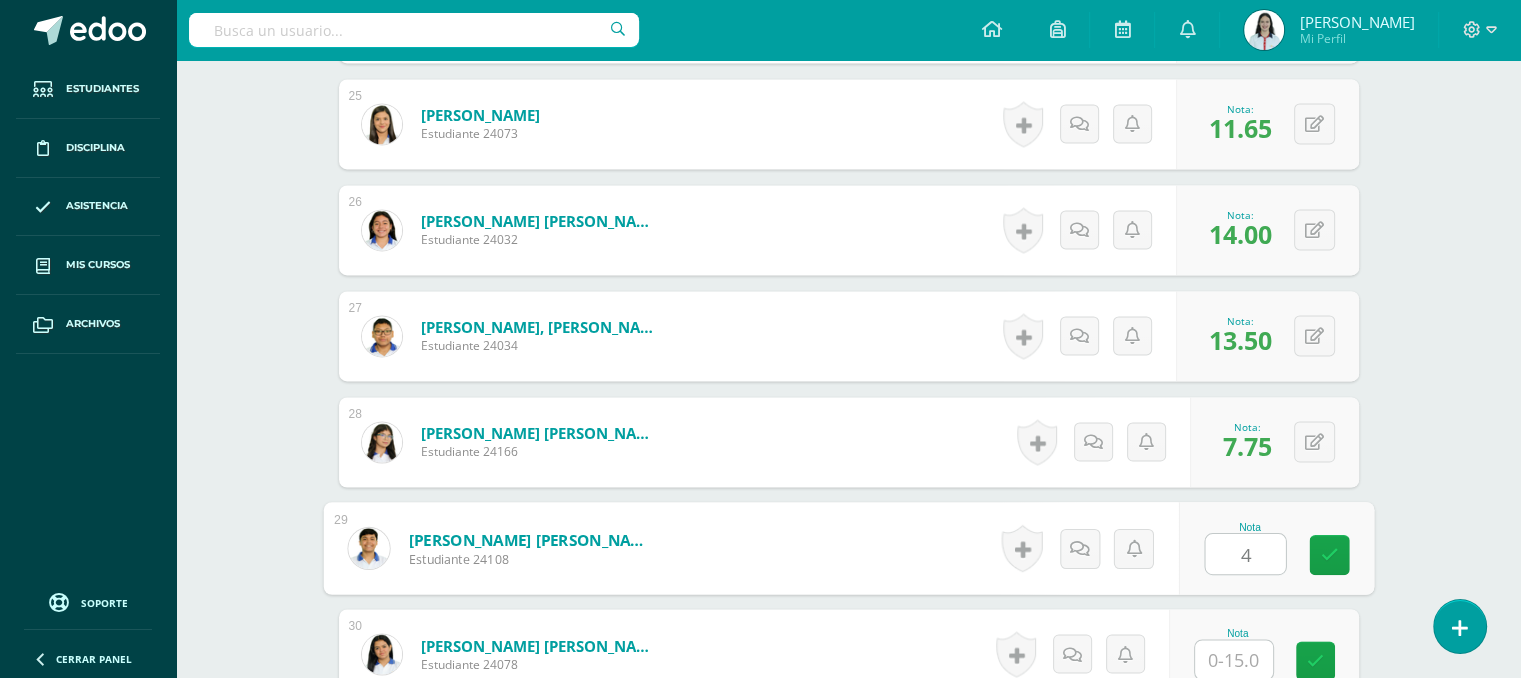 type on "4" 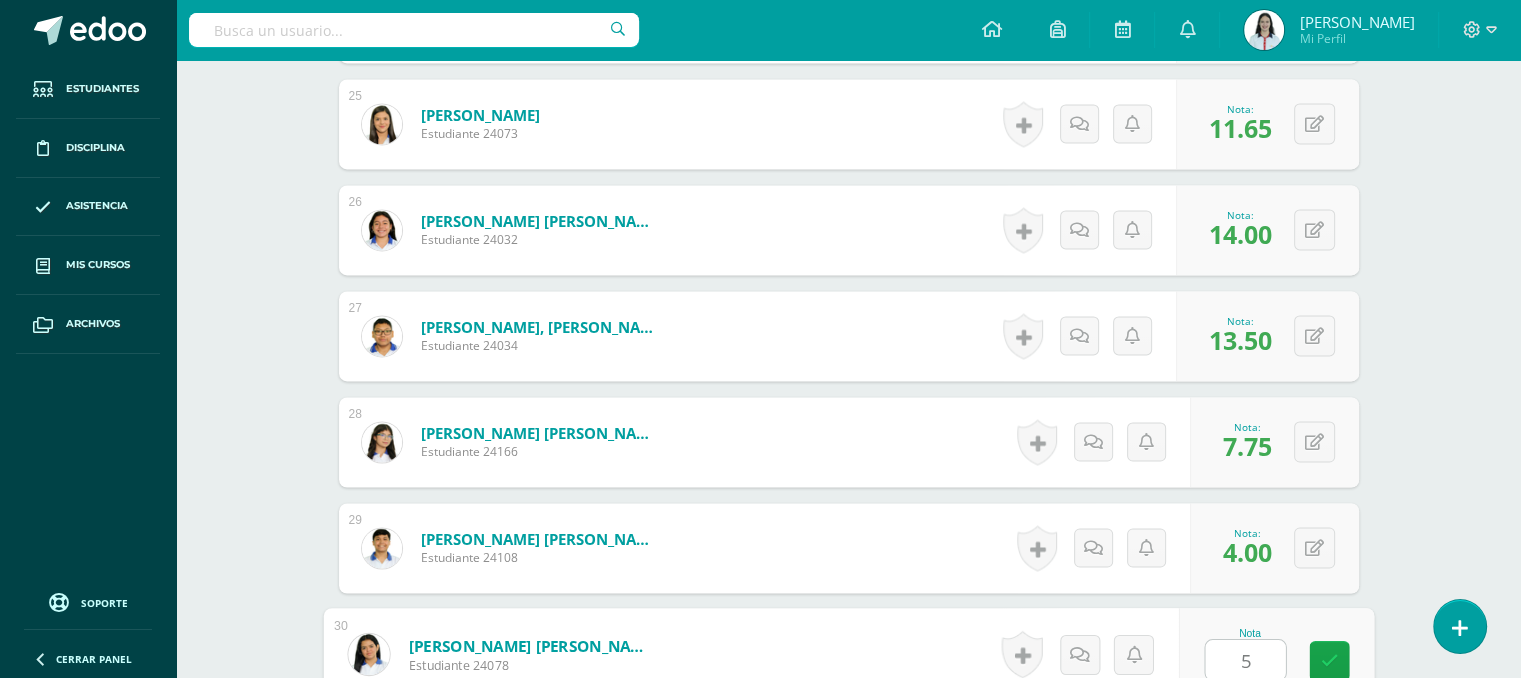 type on "5" 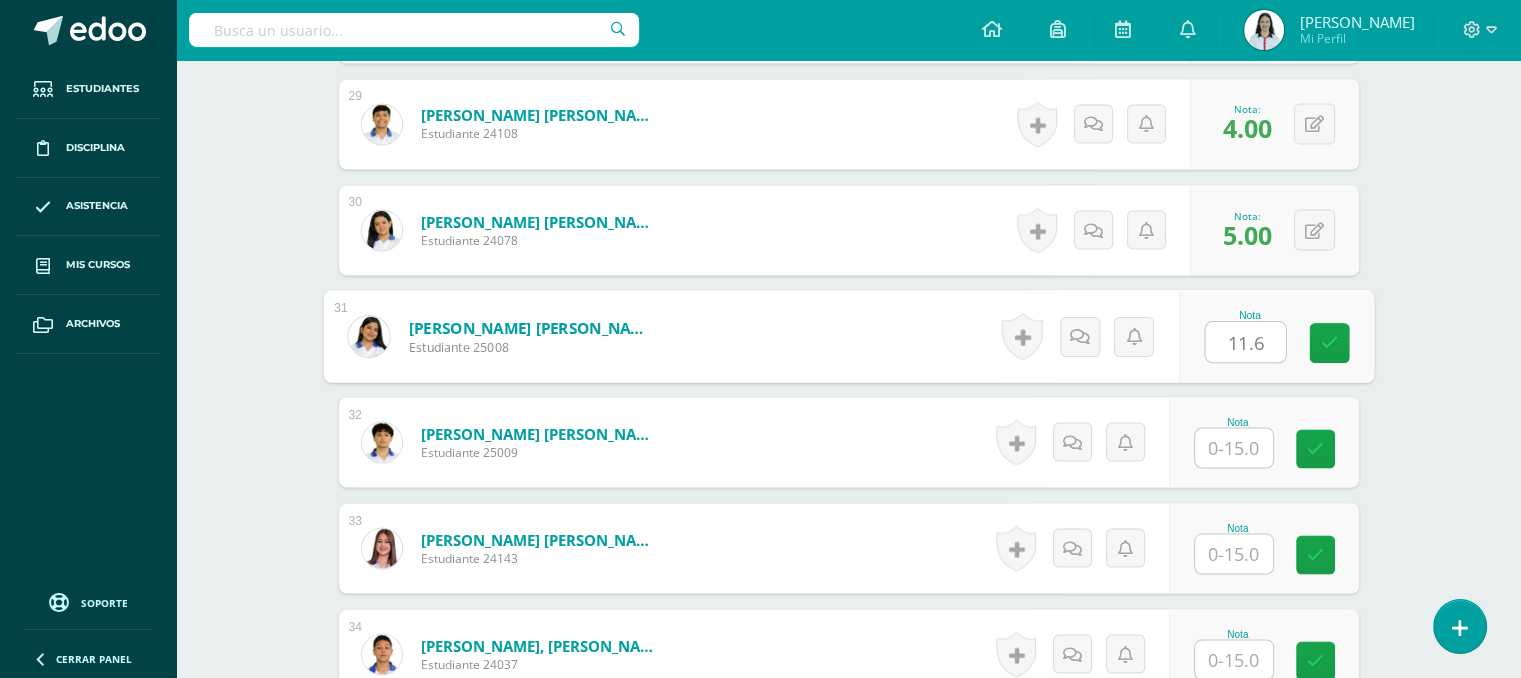 type on "11.6" 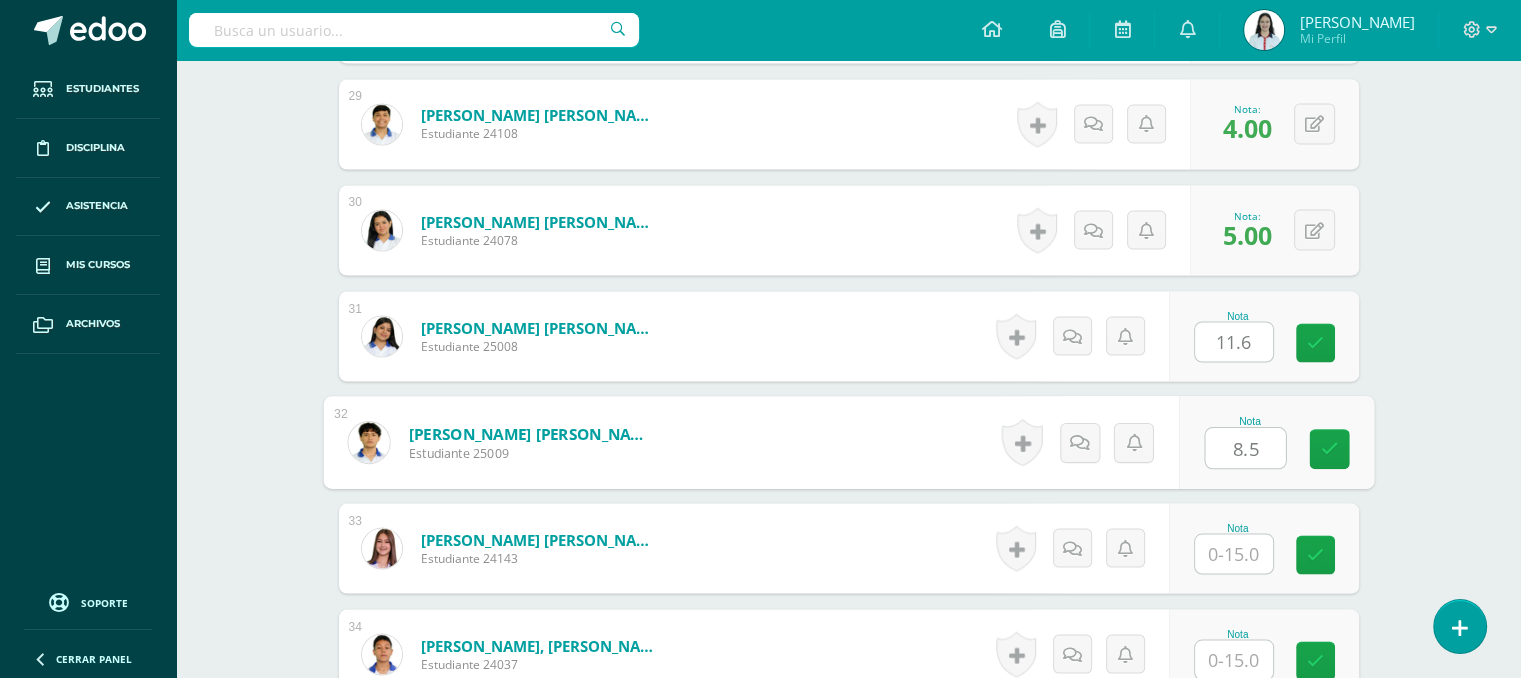 type on "8.5" 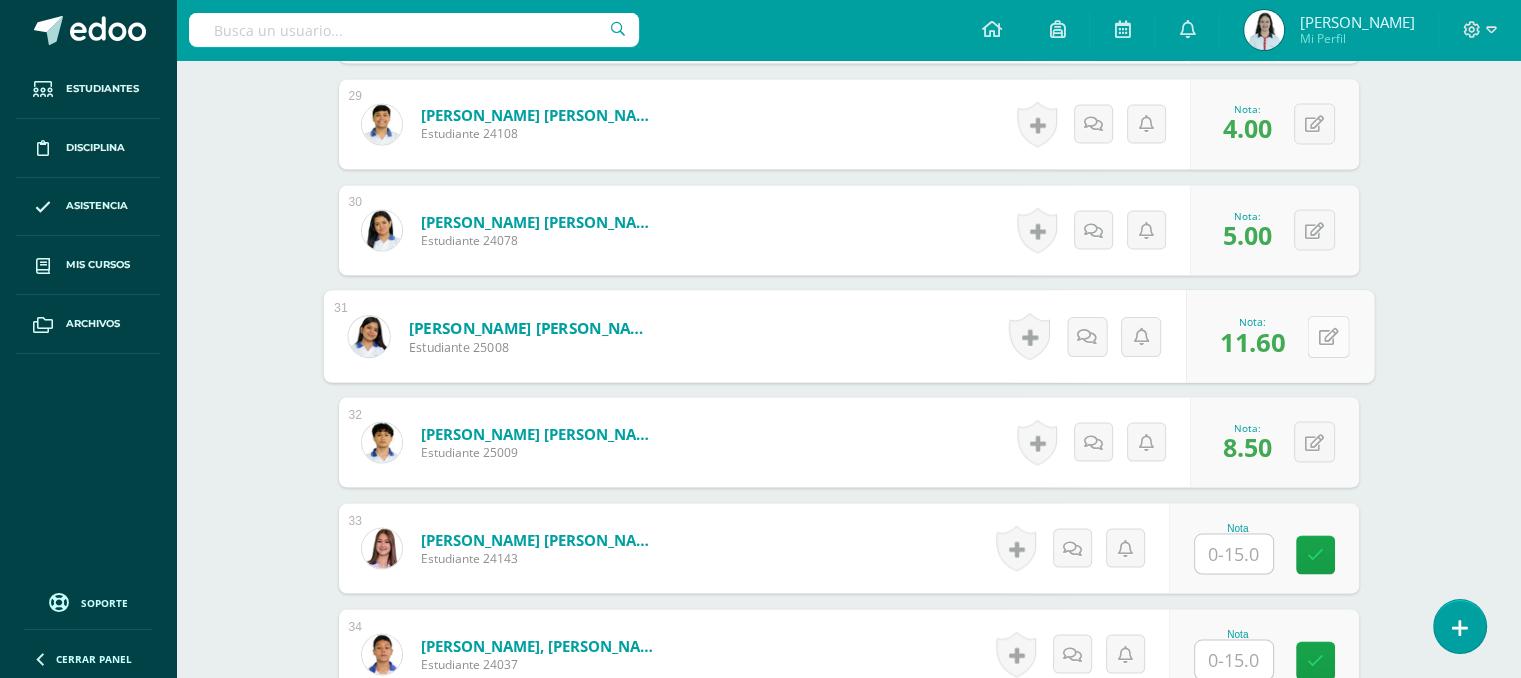 click at bounding box center (1328, 336) 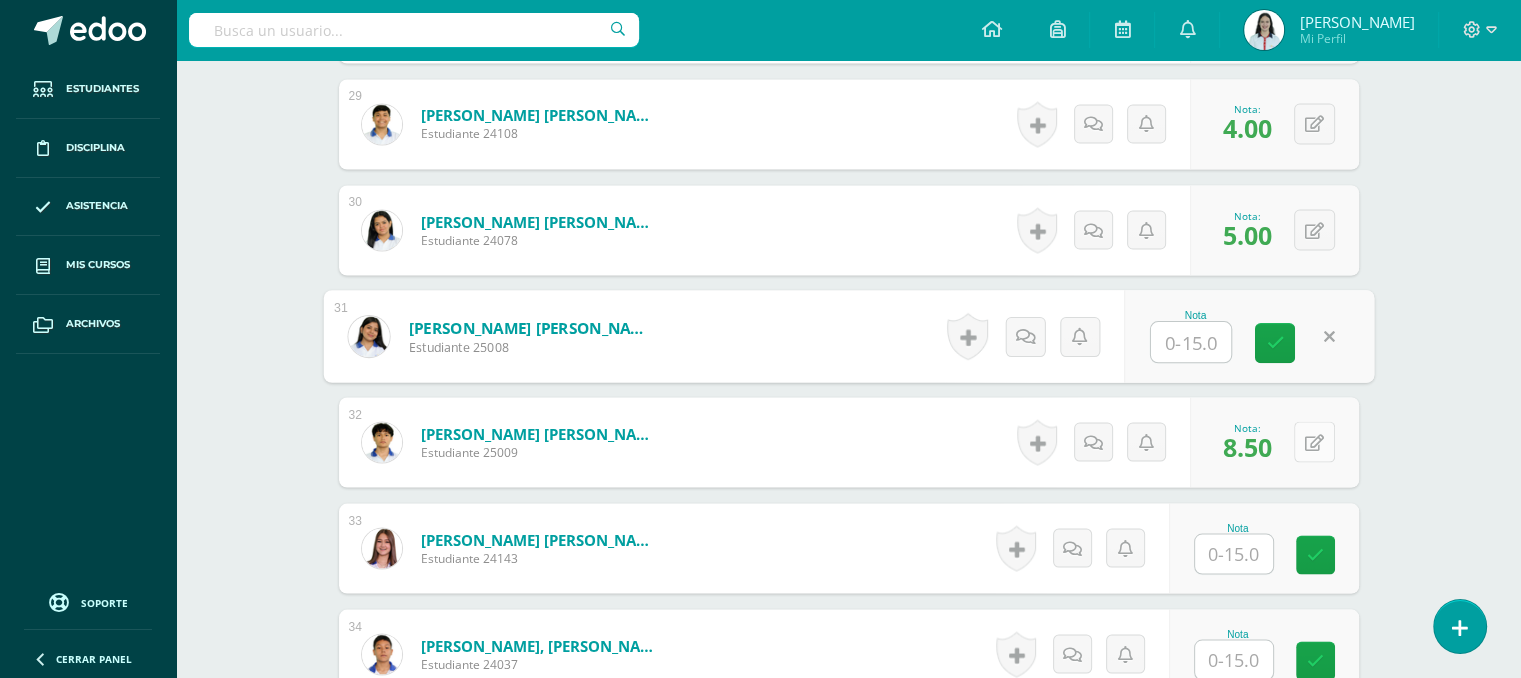 type 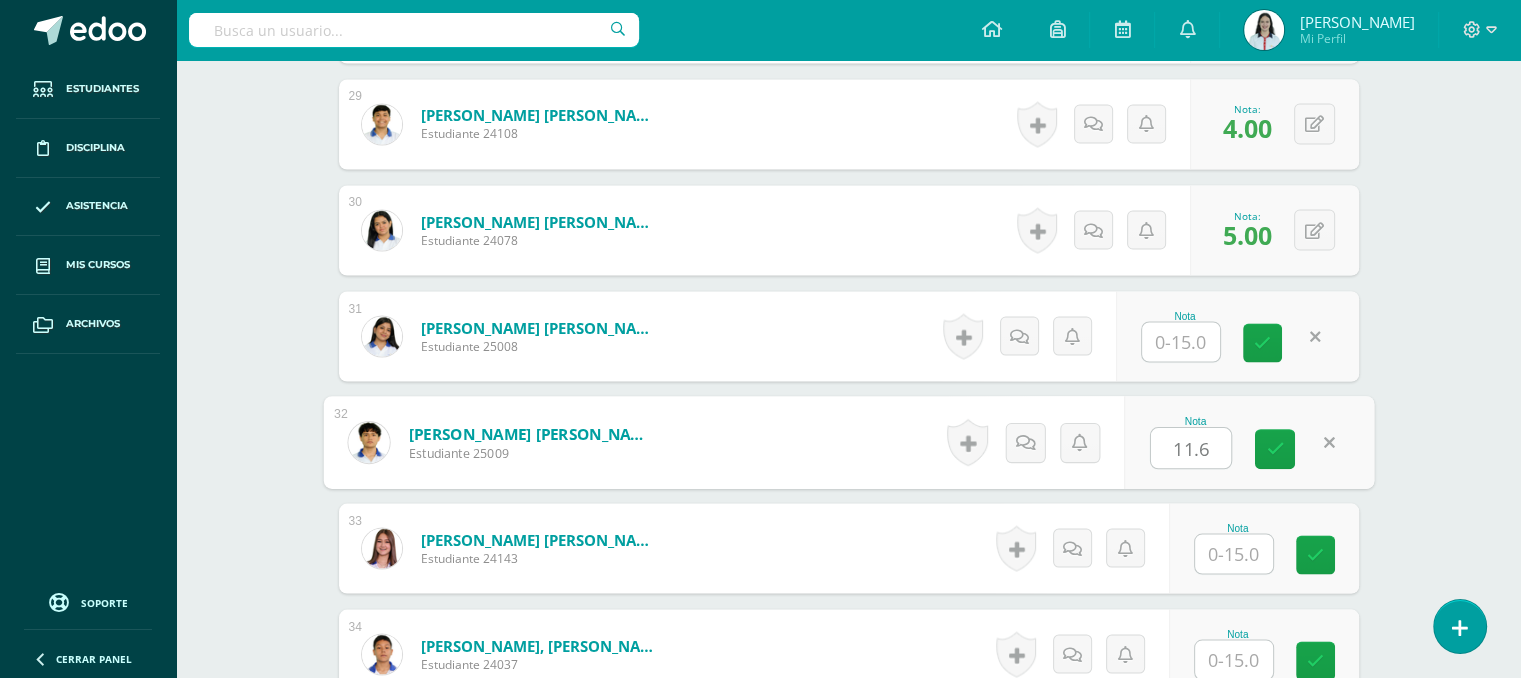 type on "11.6" 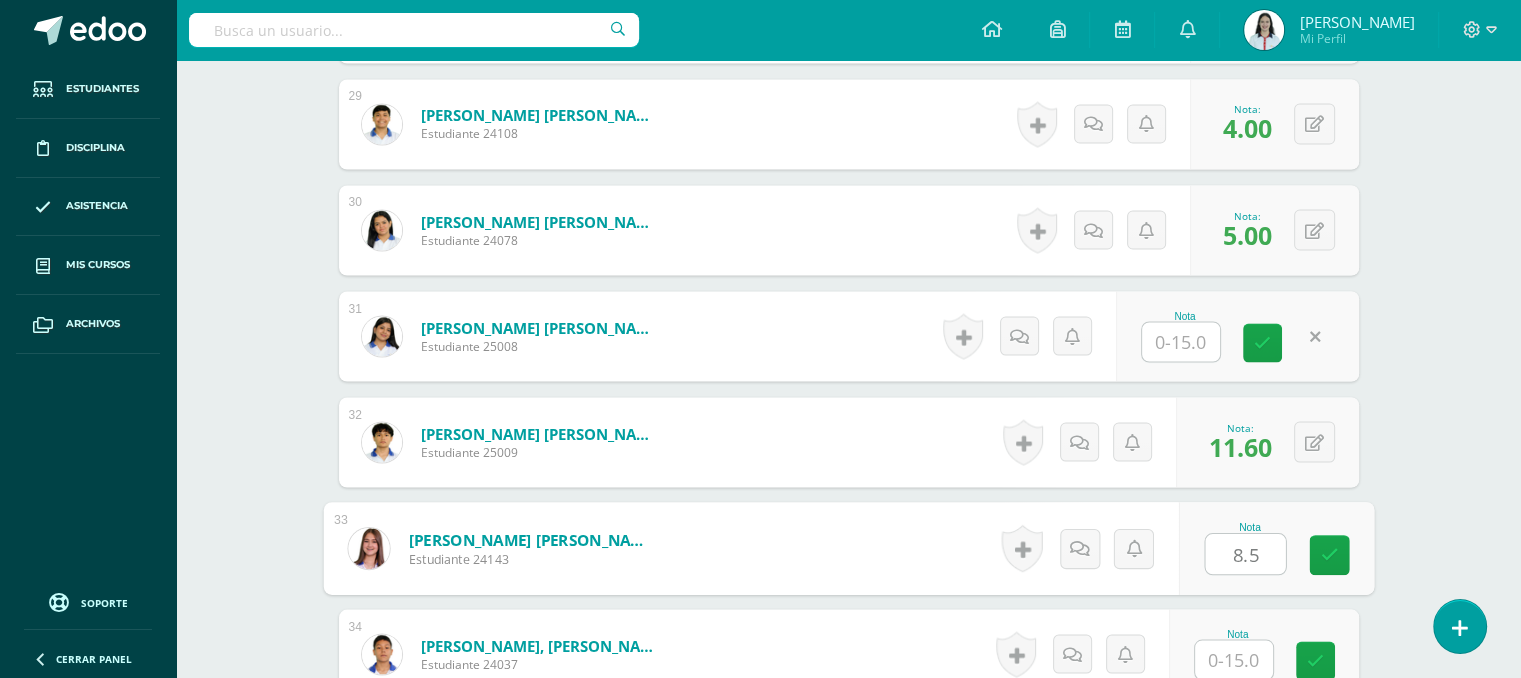 type on "8.5" 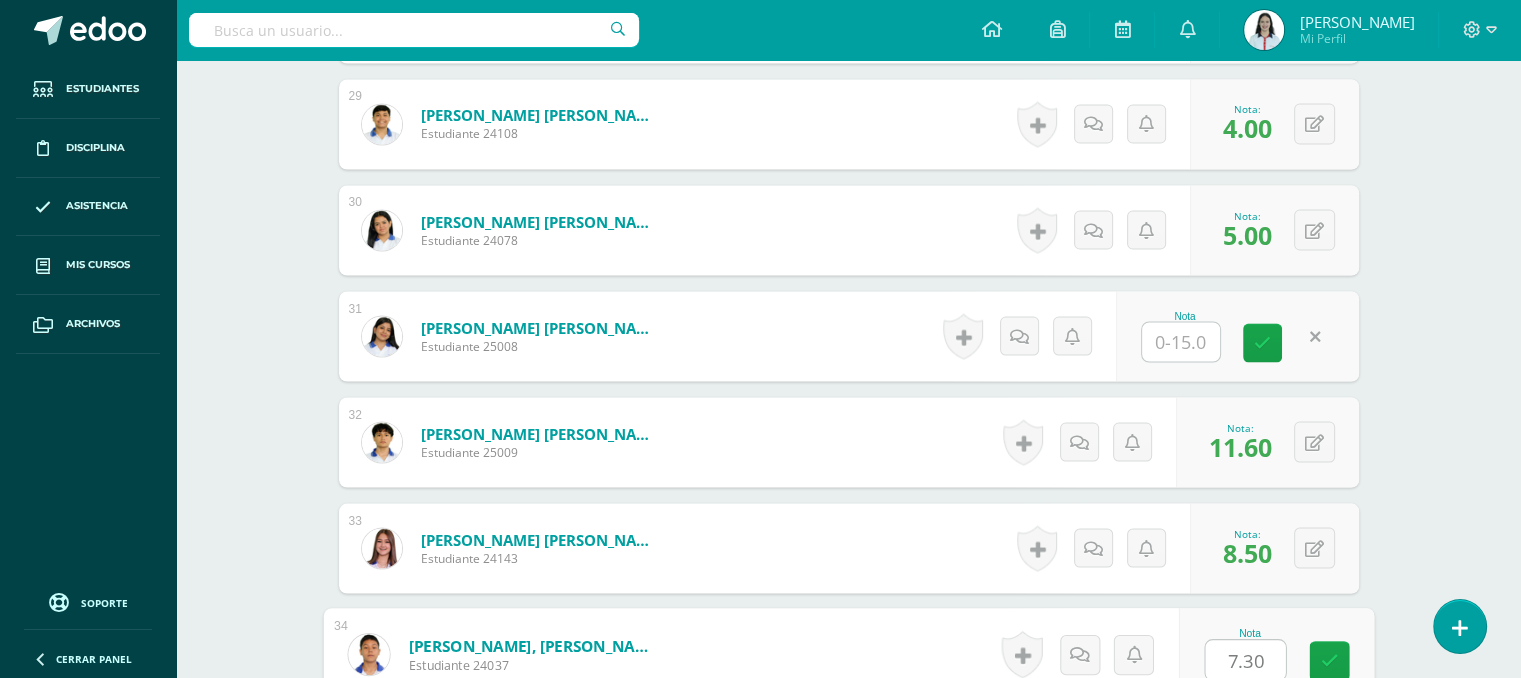 type on "7.30" 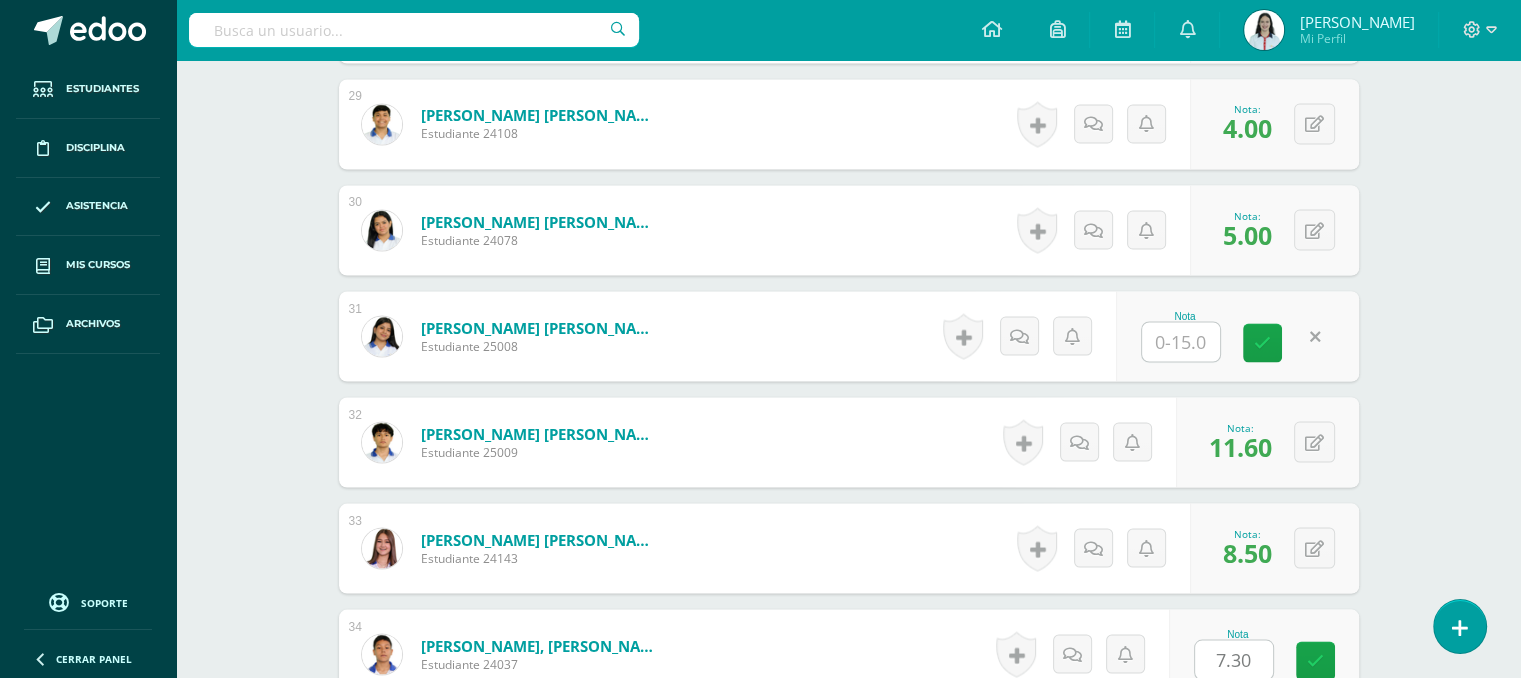 scroll, scrollTop: 4008, scrollLeft: 0, axis: vertical 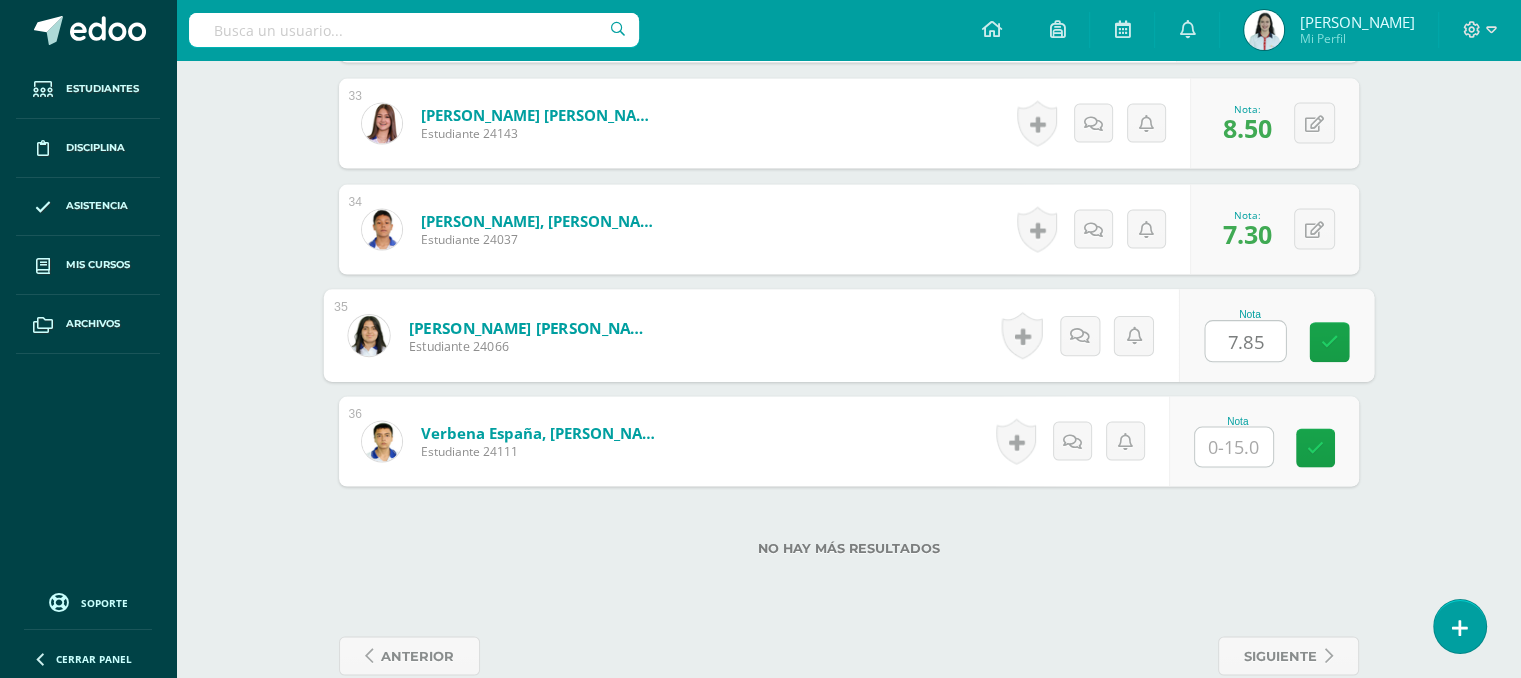 type on "7.85" 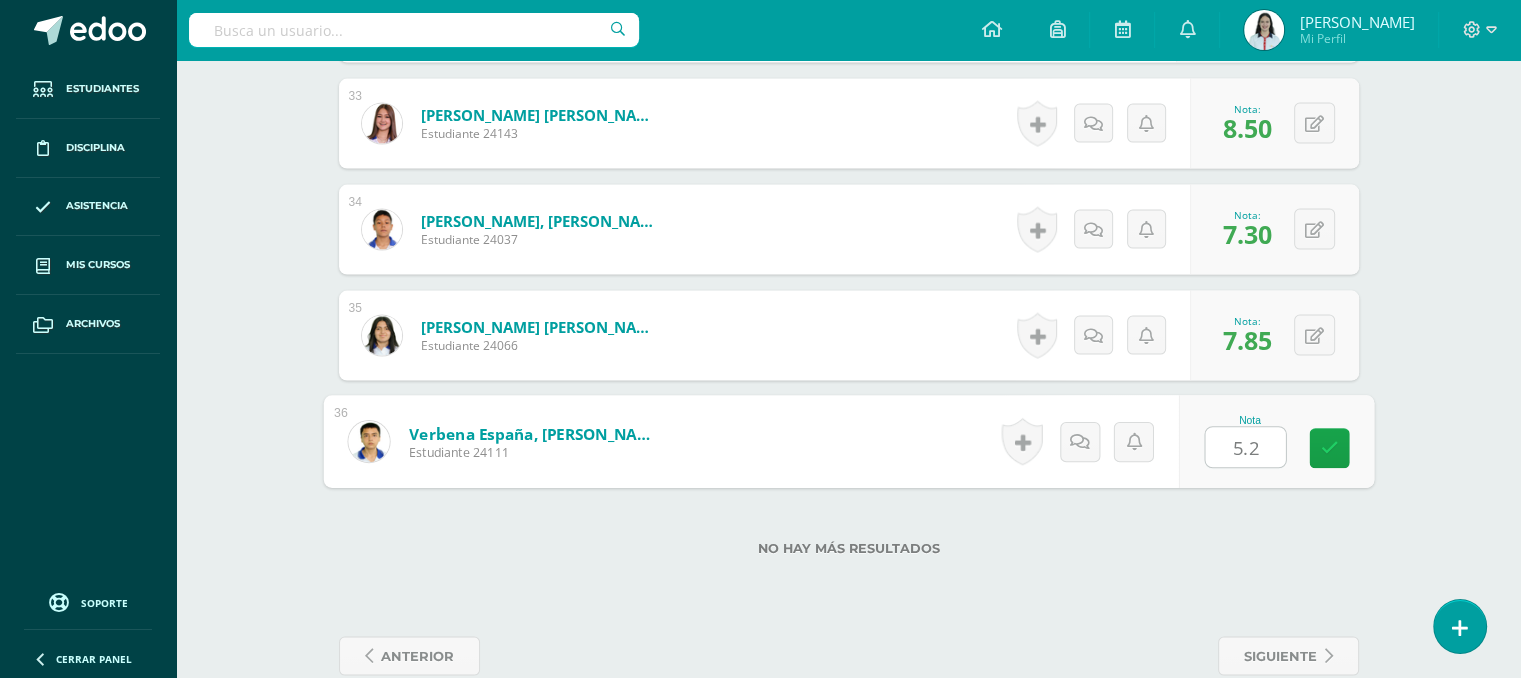 type on "5.25" 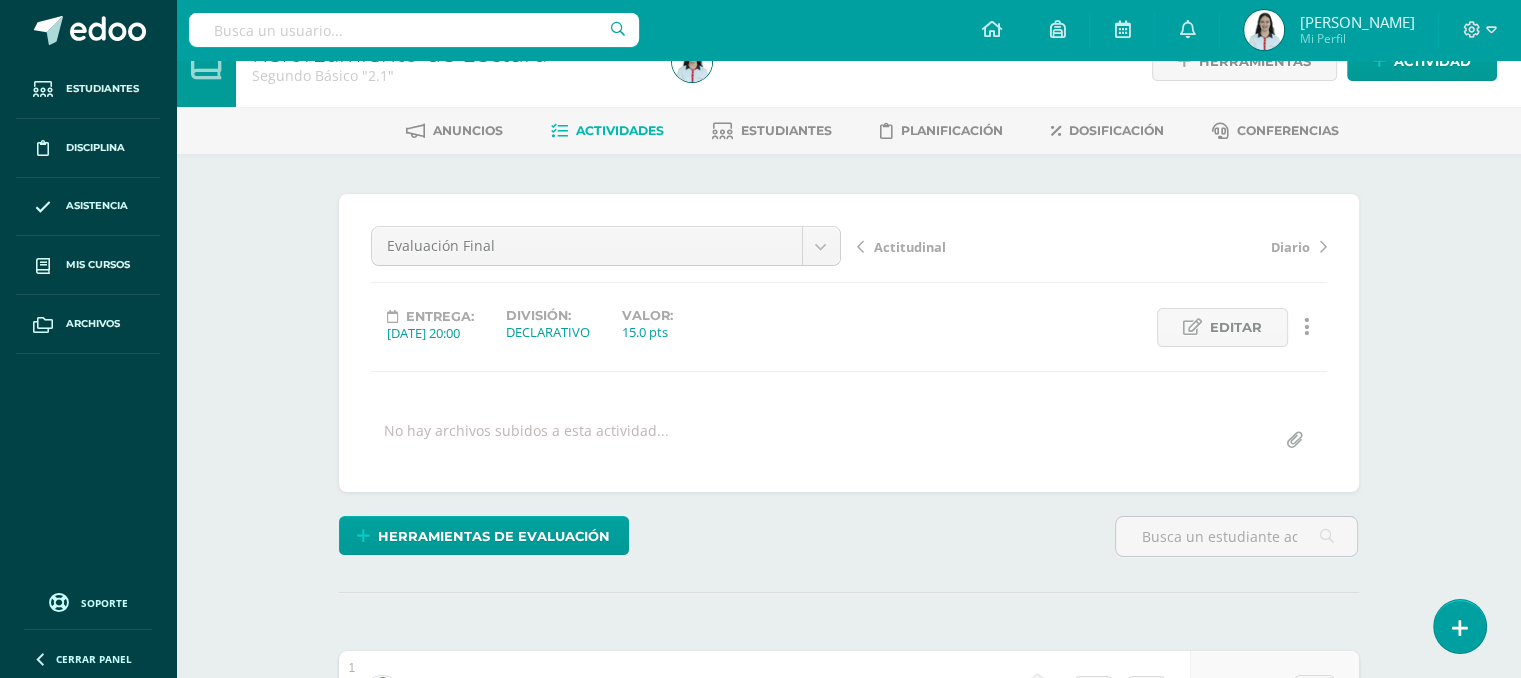 scroll, scrollTop: 0, scrollLeft: 0, axis: both 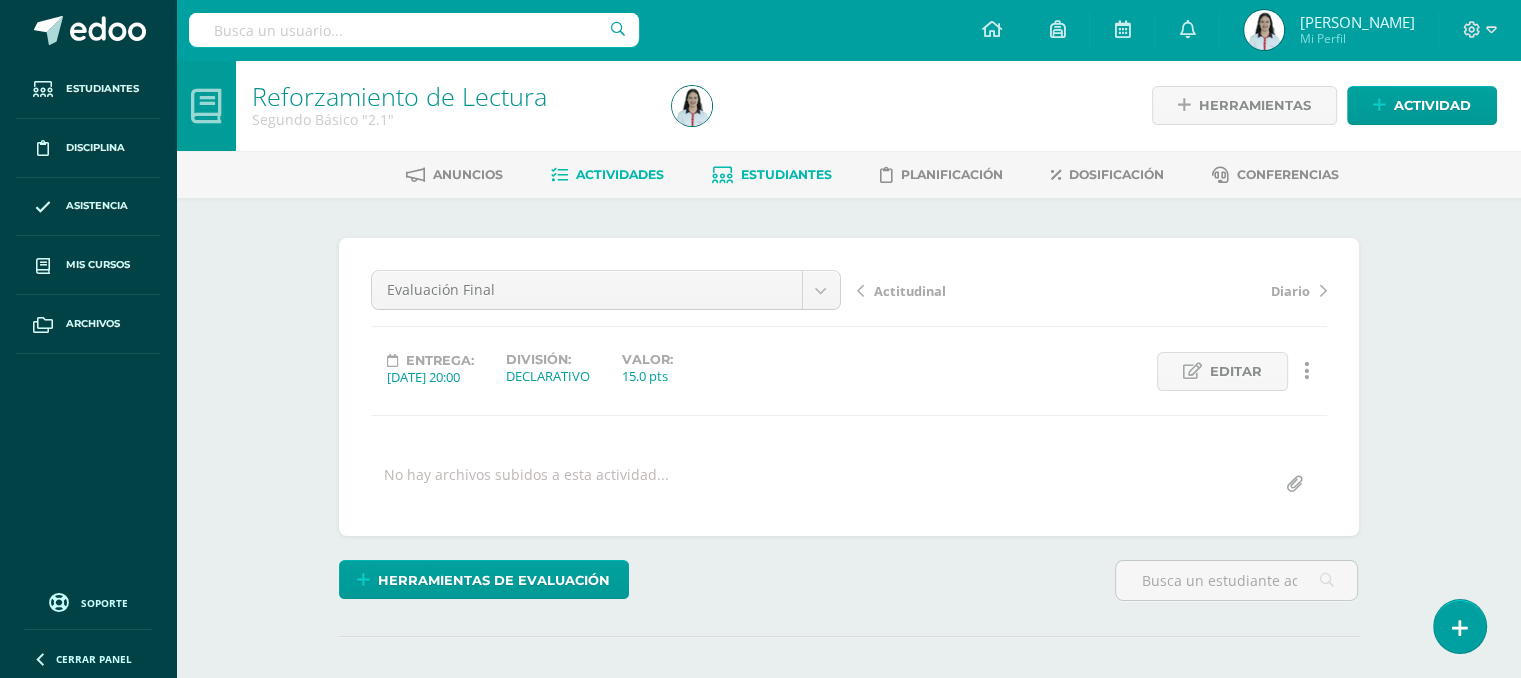 click on "Estudiantes" at bounding box center [786, 174] 